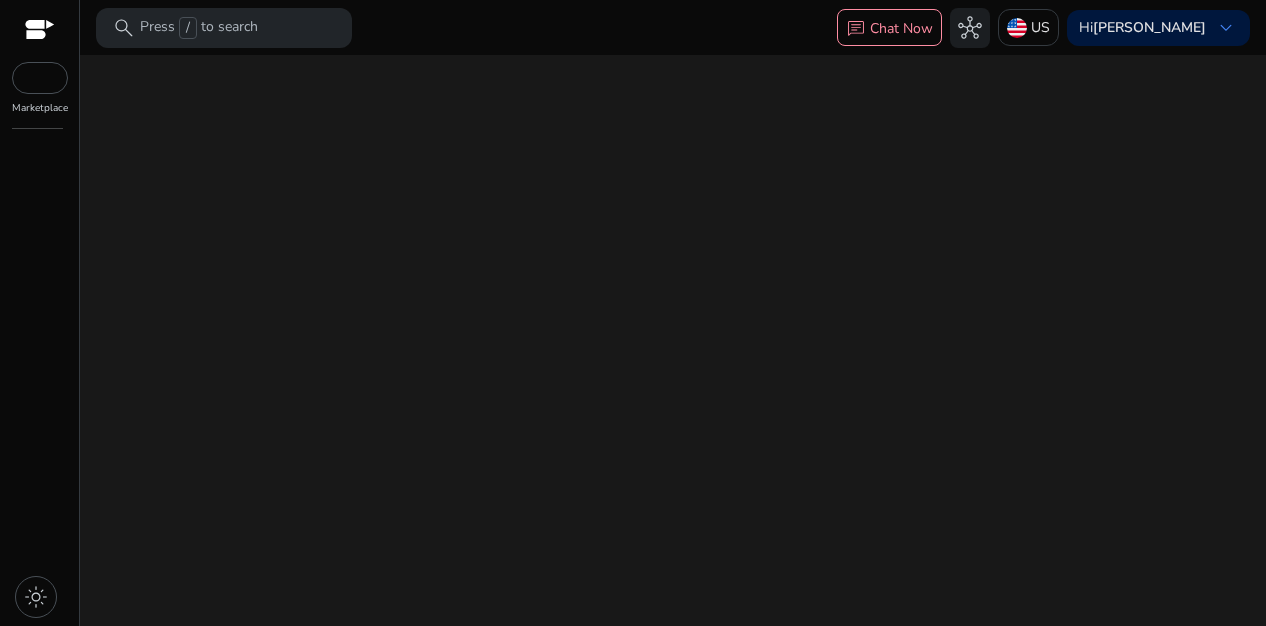 scroll, scrollTop: 0, scrollLeft: 0, axis: both 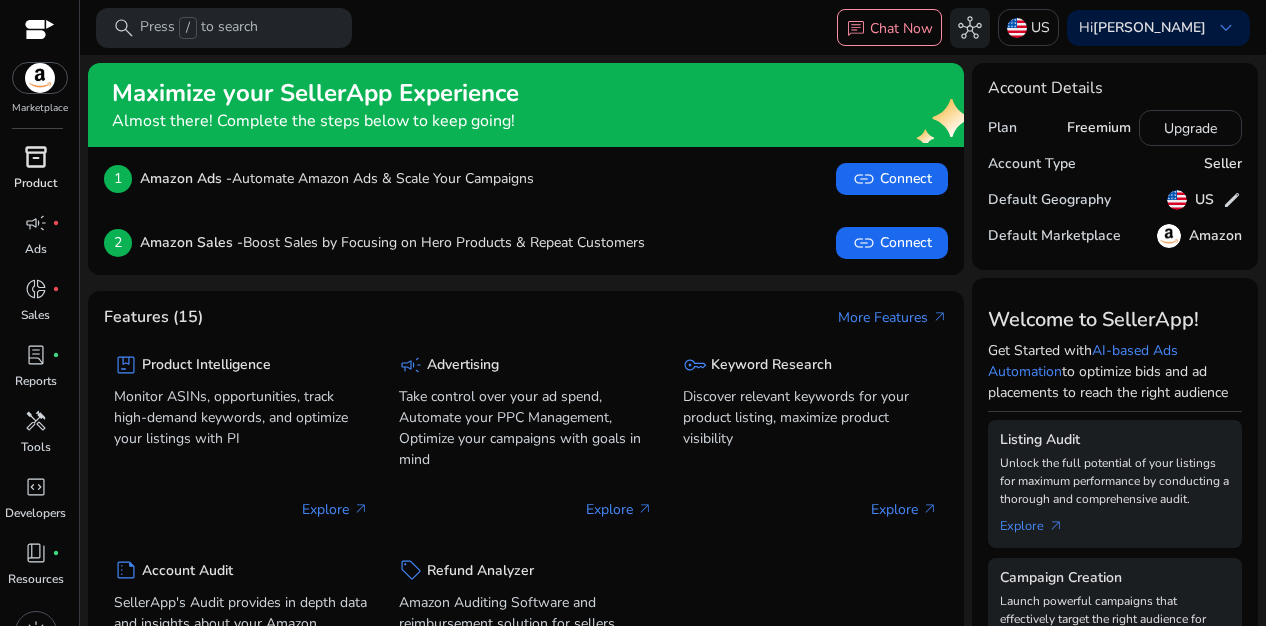 click on "inventory_2" at bounding box center [36, 157] 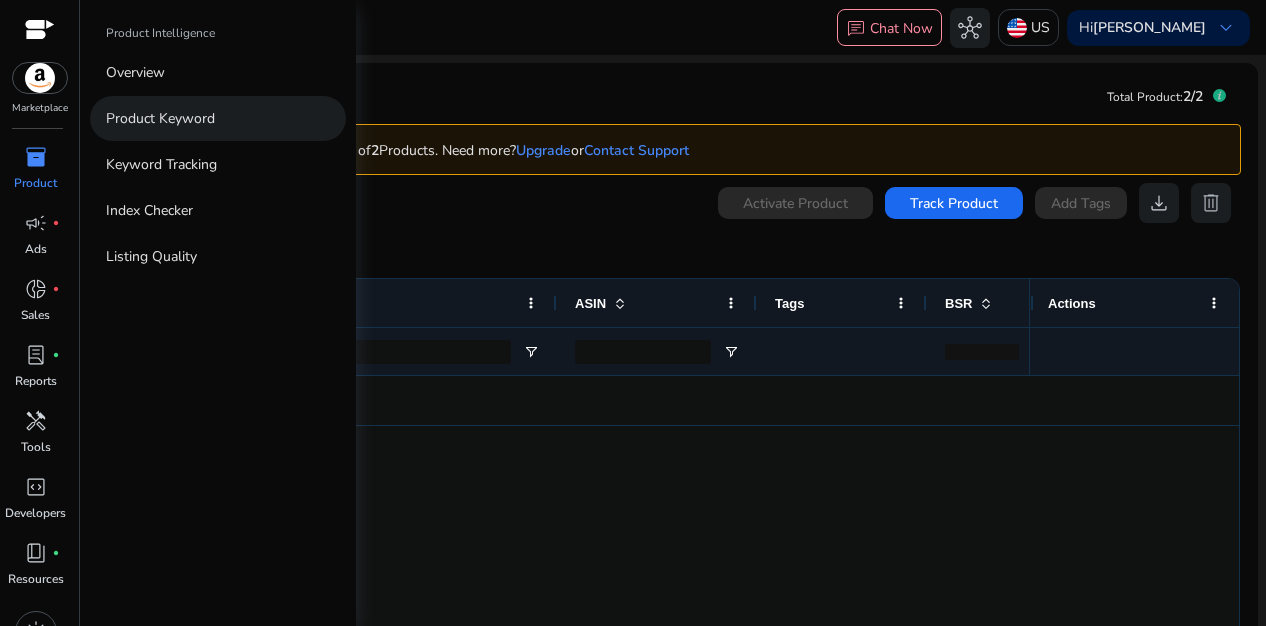 click on "Product Keyword" at bounding box center [160, 118] 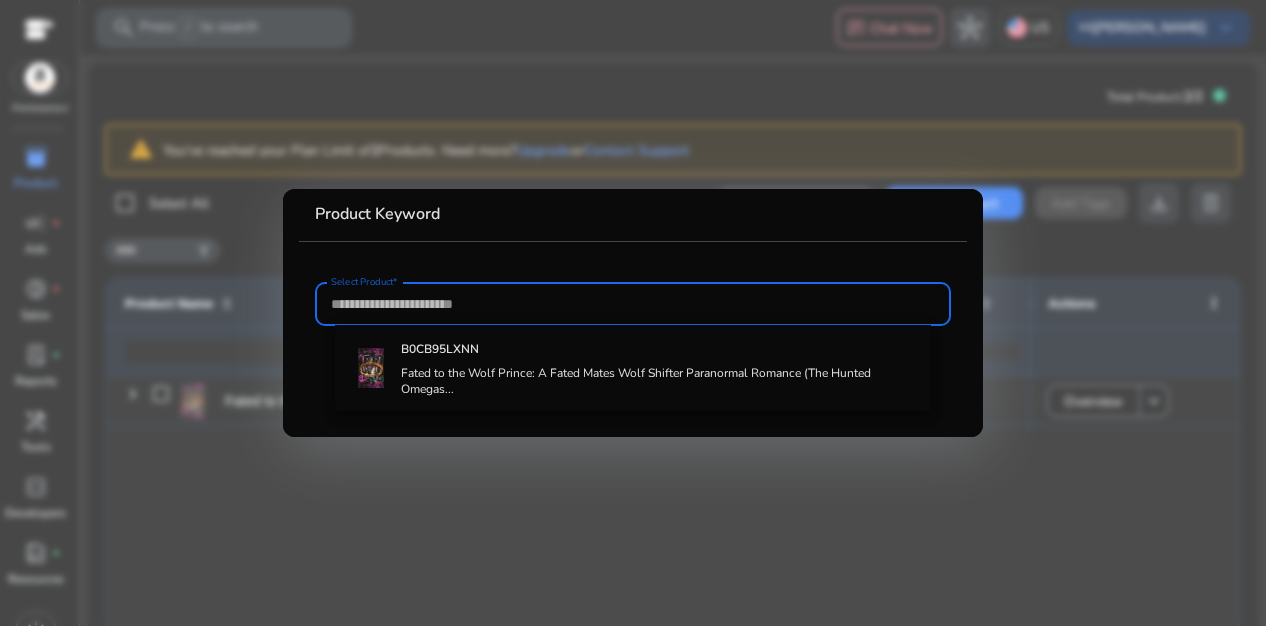 paste on "**********" 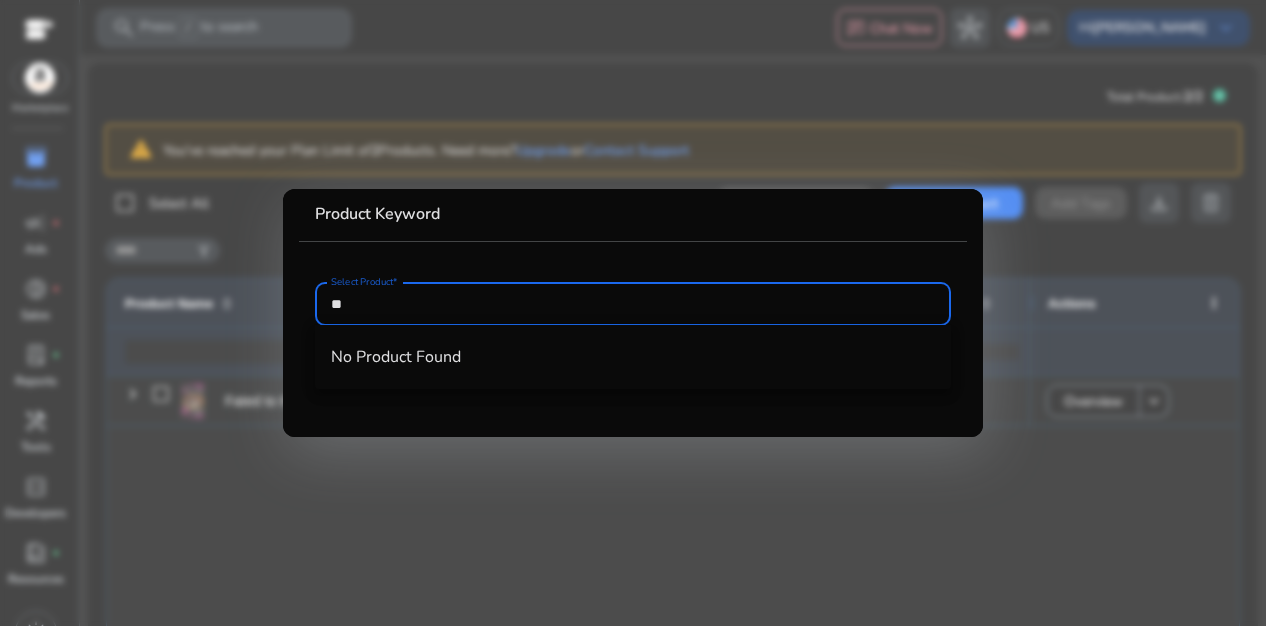 type on "*" 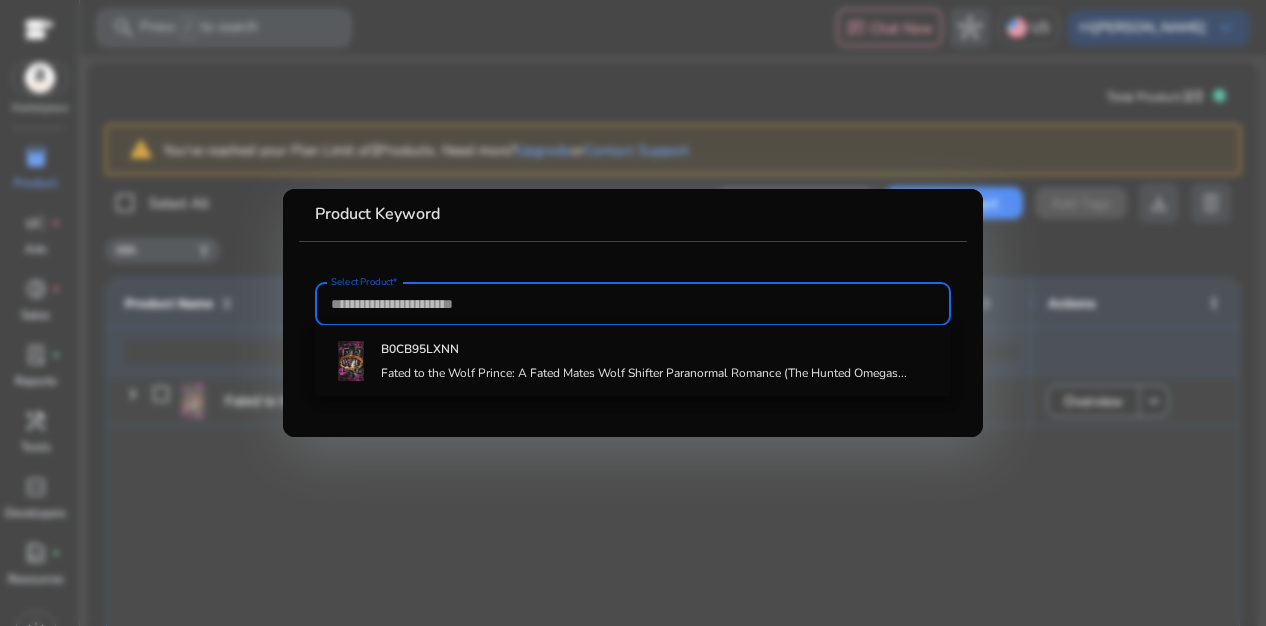 type 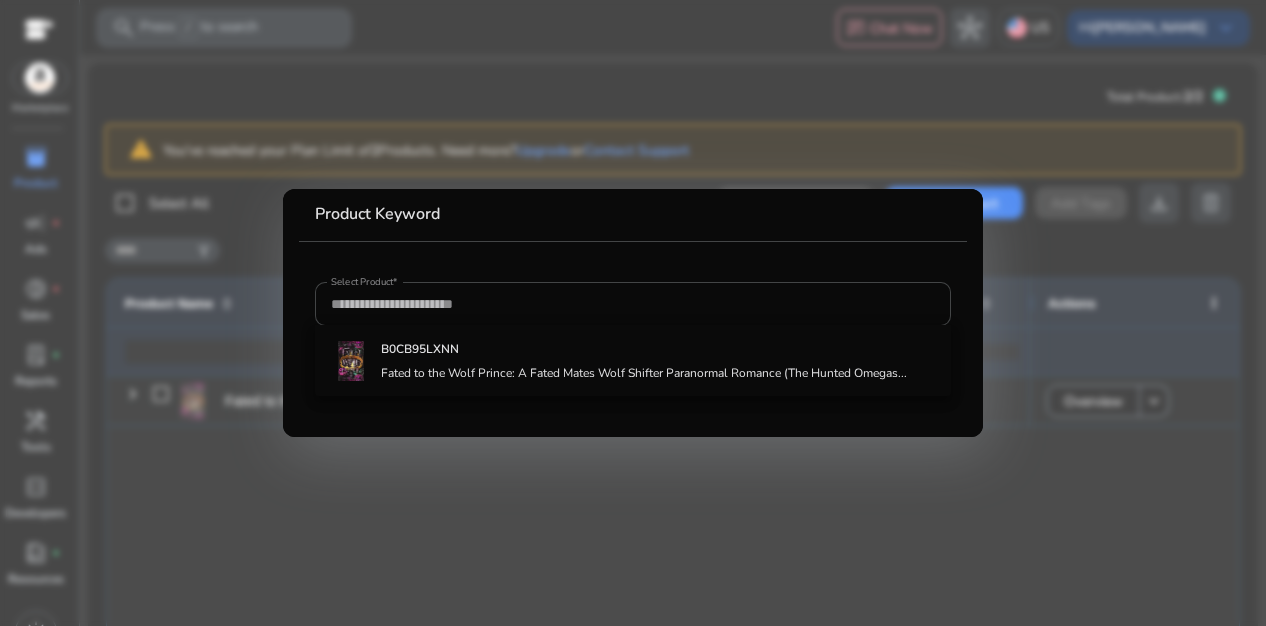 click at bounding box center (633, 313) 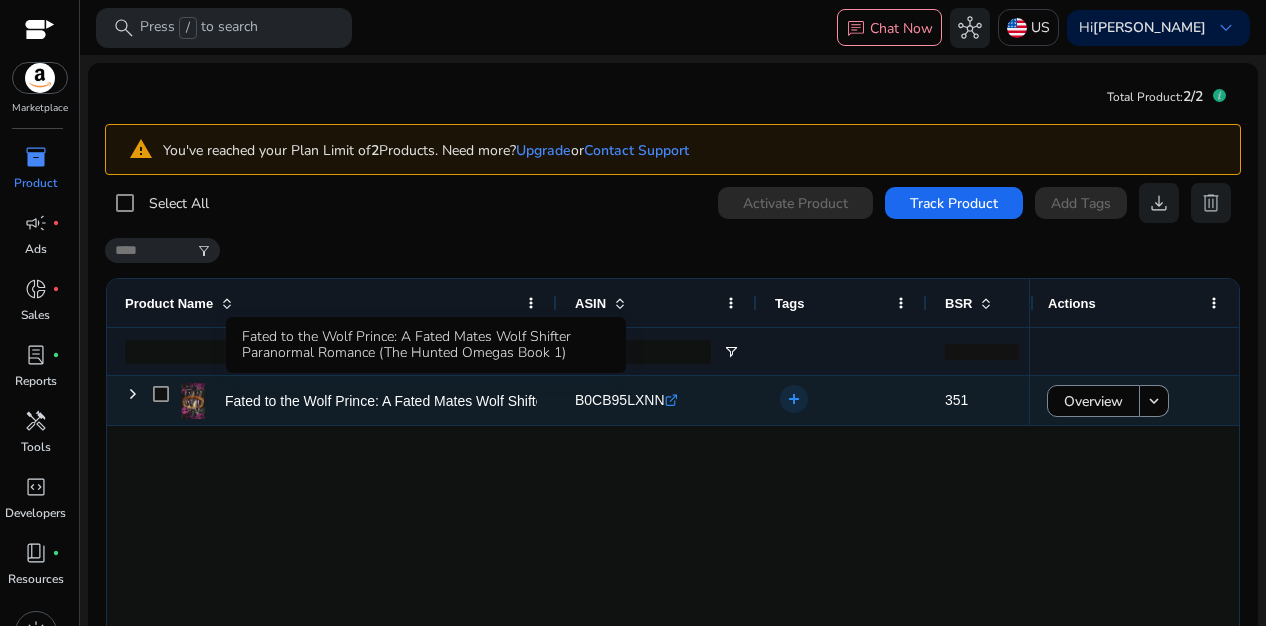 click on "Fated to the Wolf Prince: A Fated Mates Wolf Shifter Paranormal..." 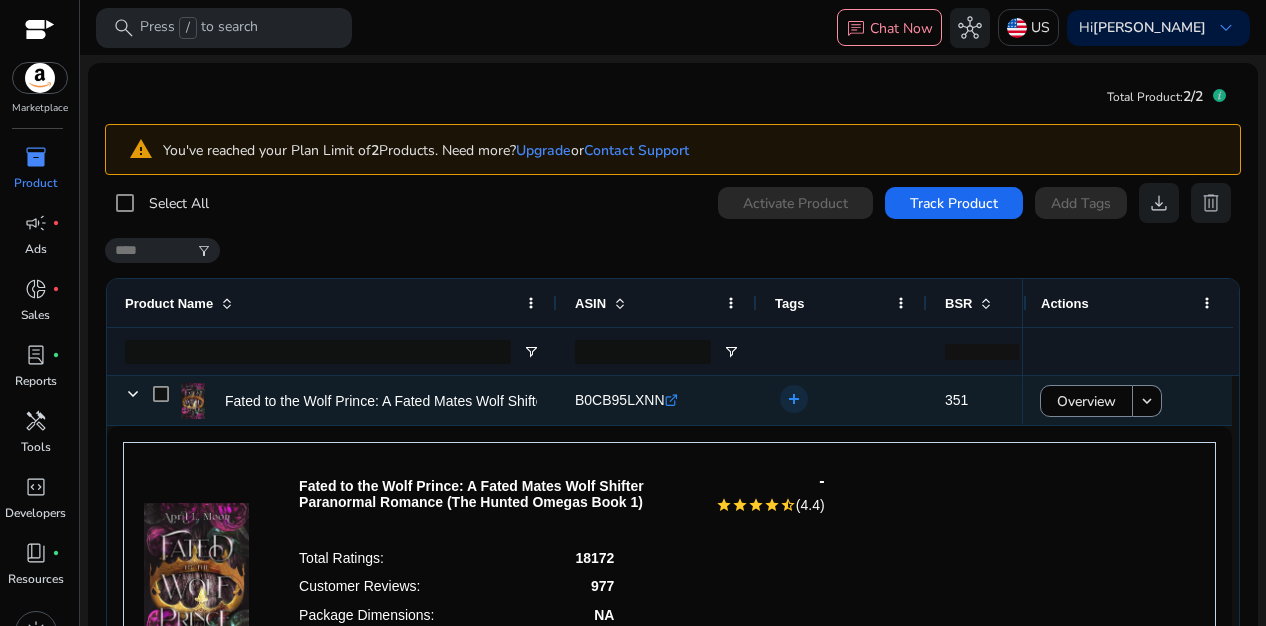 scroll, scrollTop: 97, scrollLeft: 0, axis: vertical 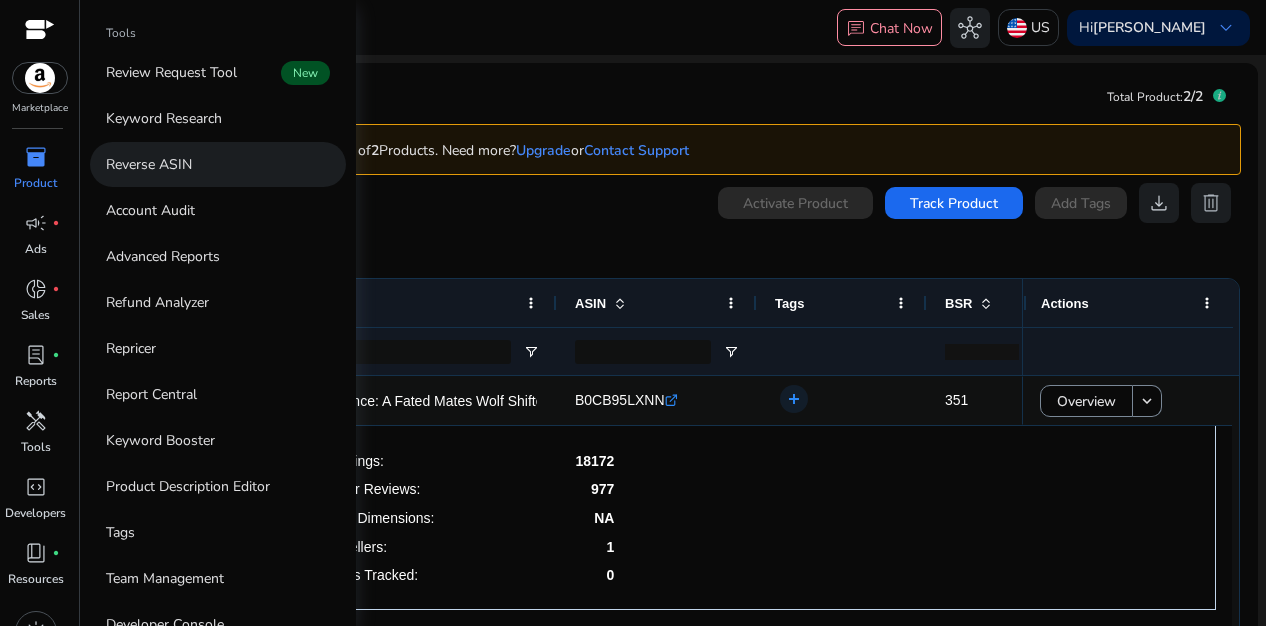 click on "Reverse ASIN" at bounding box center (149, 164) 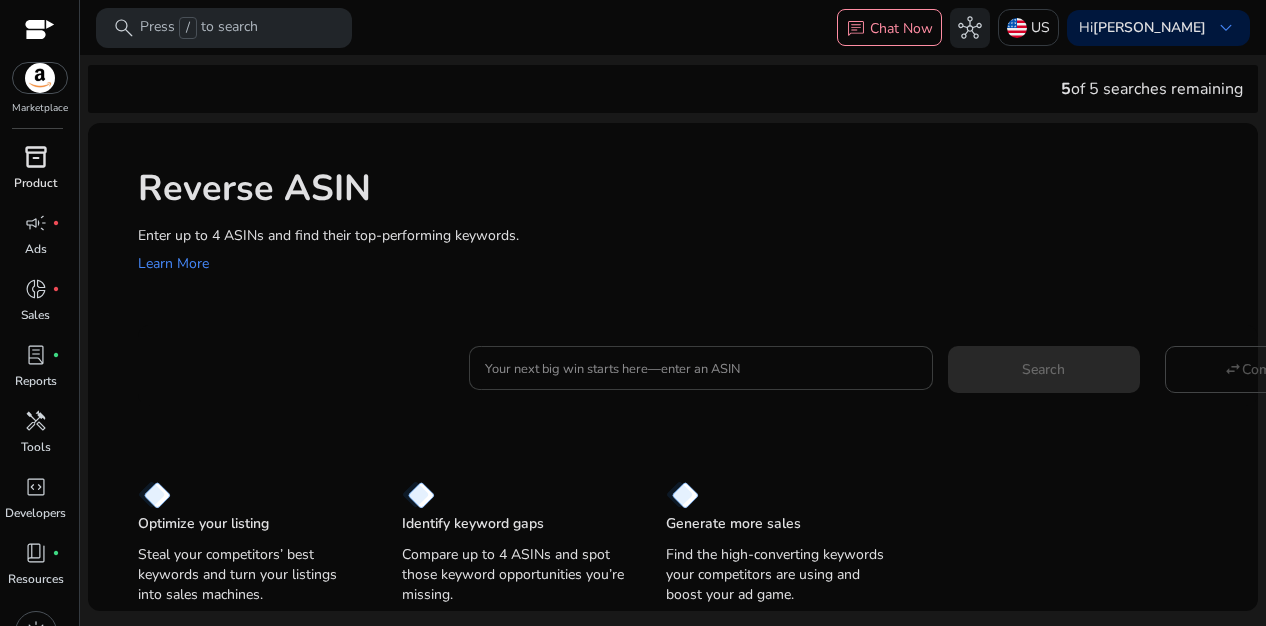 click on "Your next big win starts here—enter an ASIN" at bounding box center [701, 368] 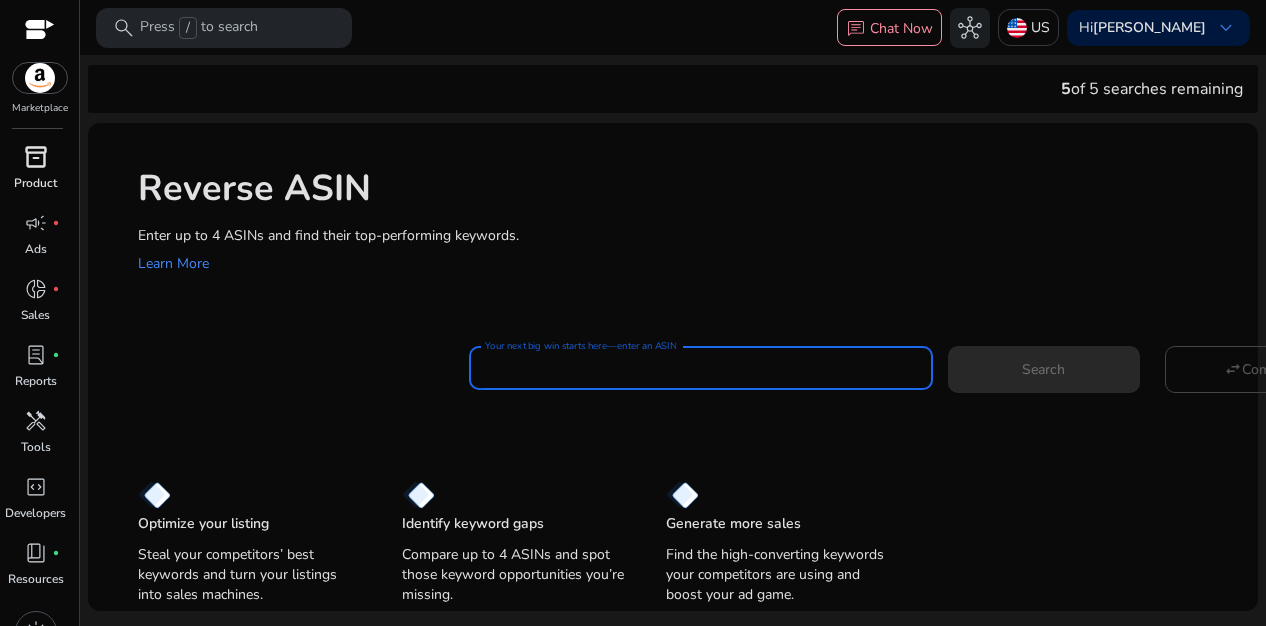 paste on "**********" 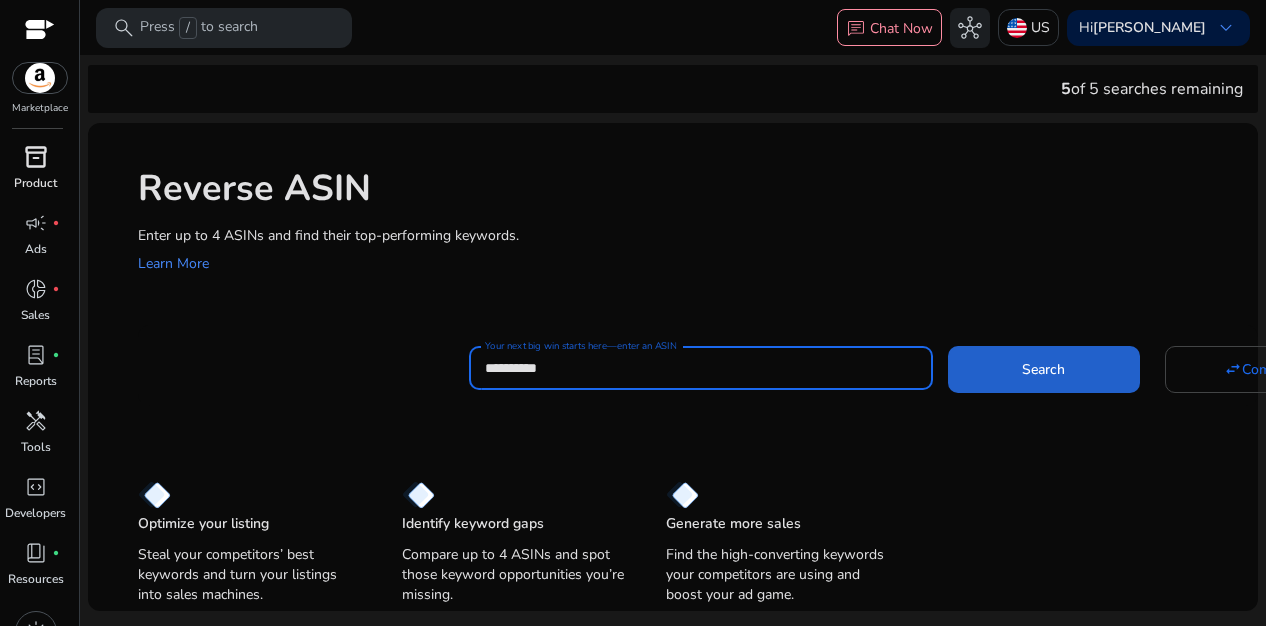 type on "**********" 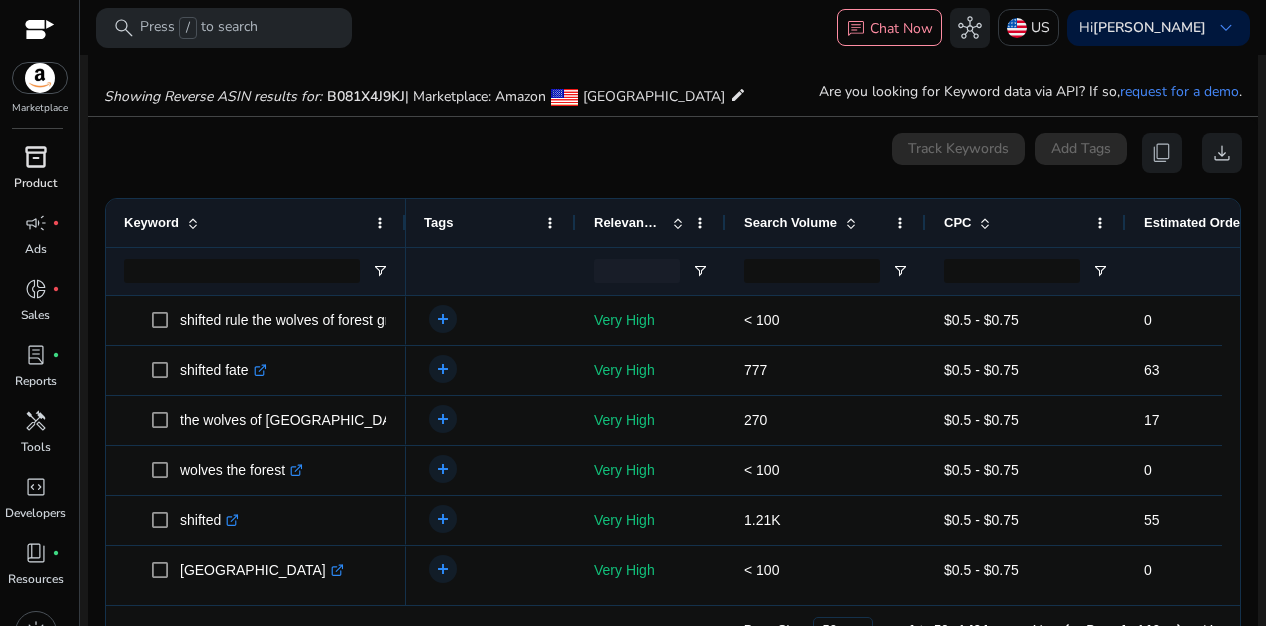 scroll, scrollTop: 214, scrollLeft: 0, axis: vertical 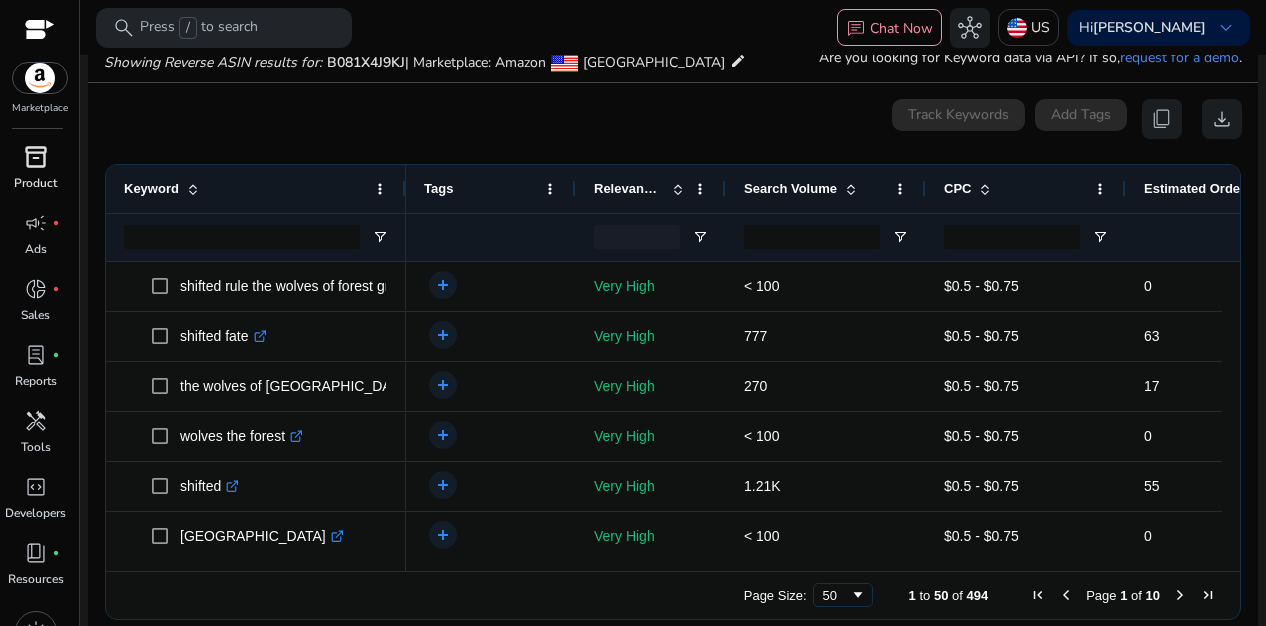 click 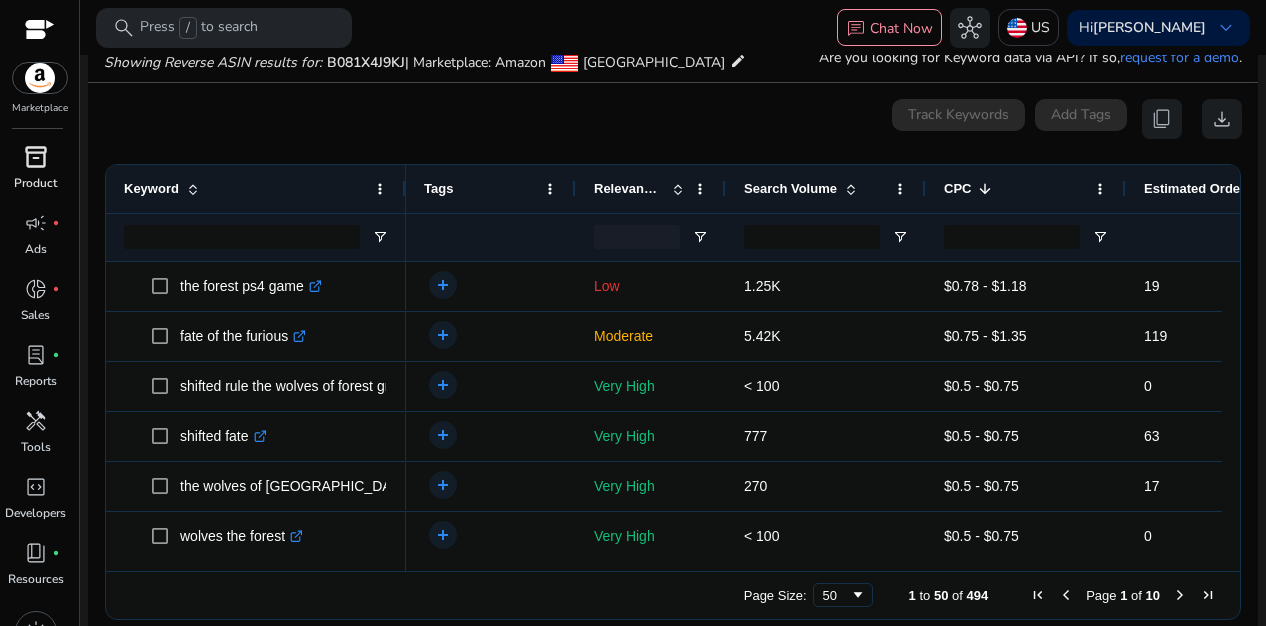 click 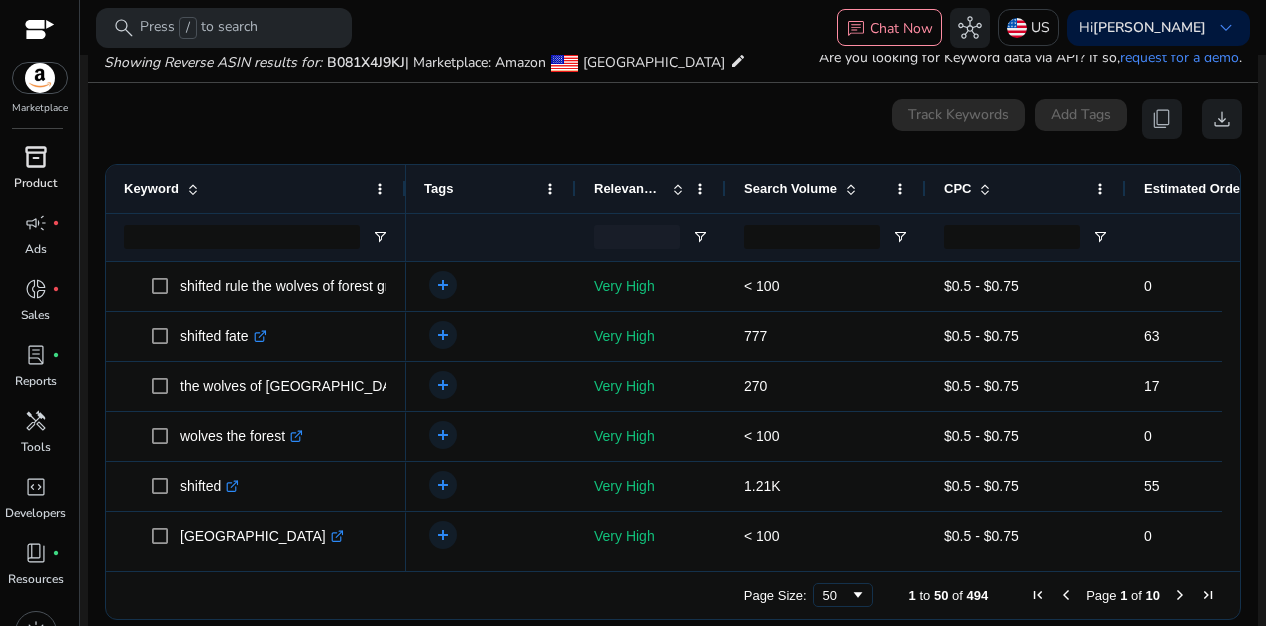 click 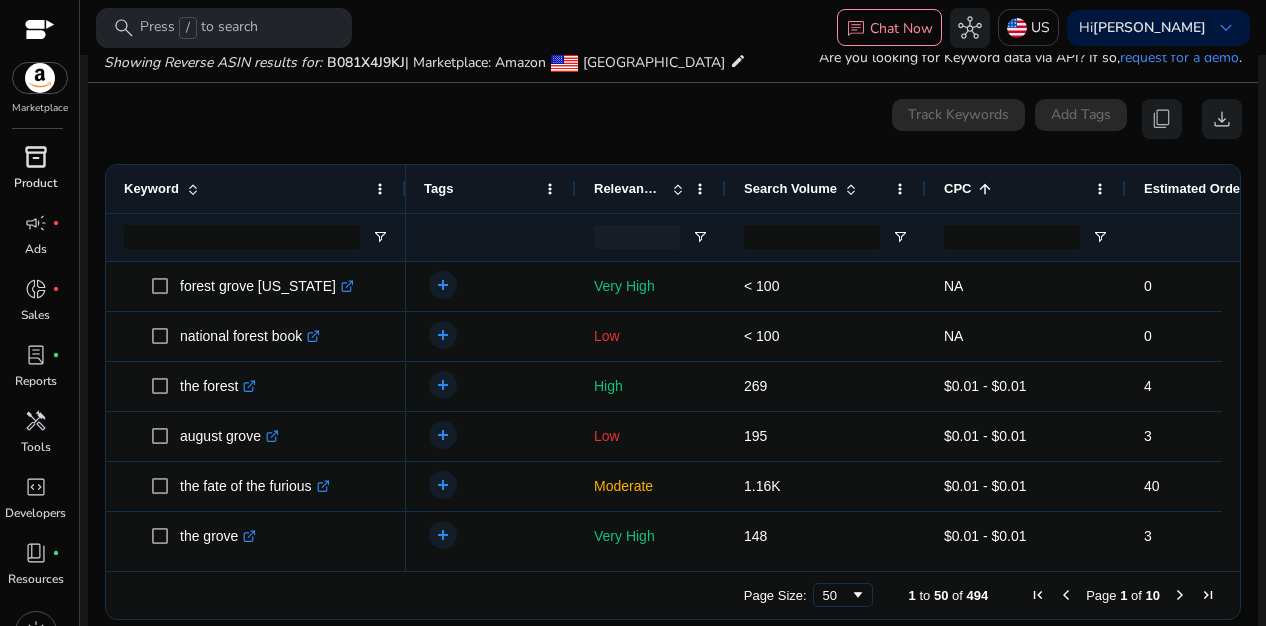 click 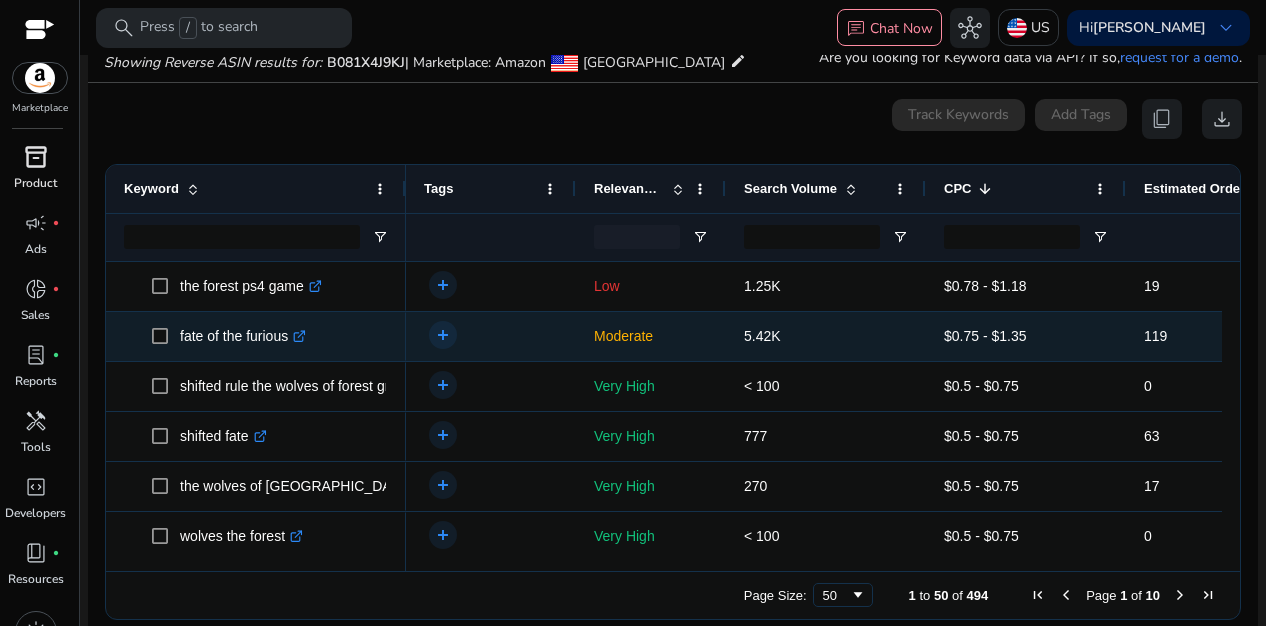 scroll, scrollTop: 0, scrollLeft: 121, axis: horizontal 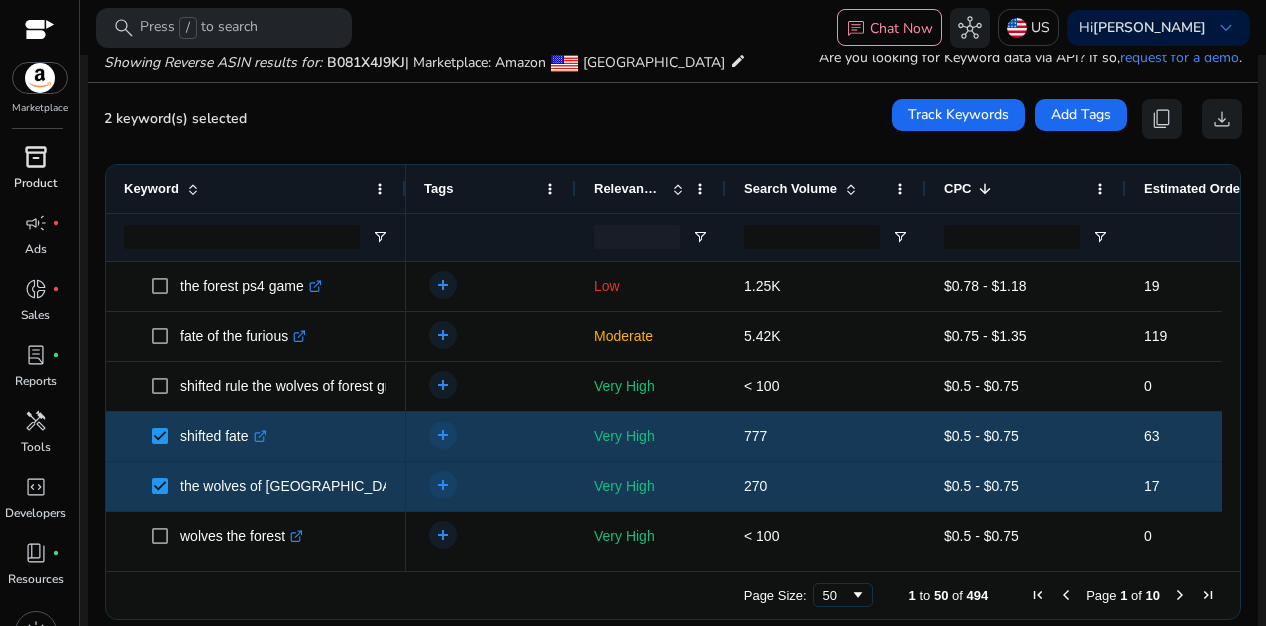 click 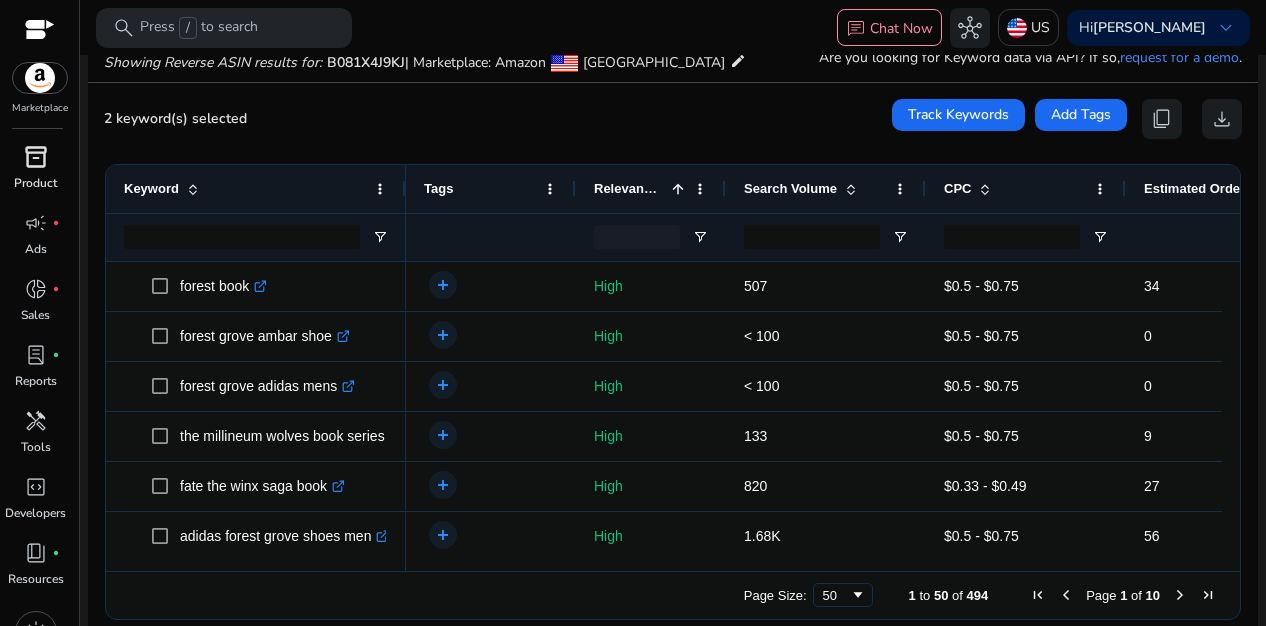 click 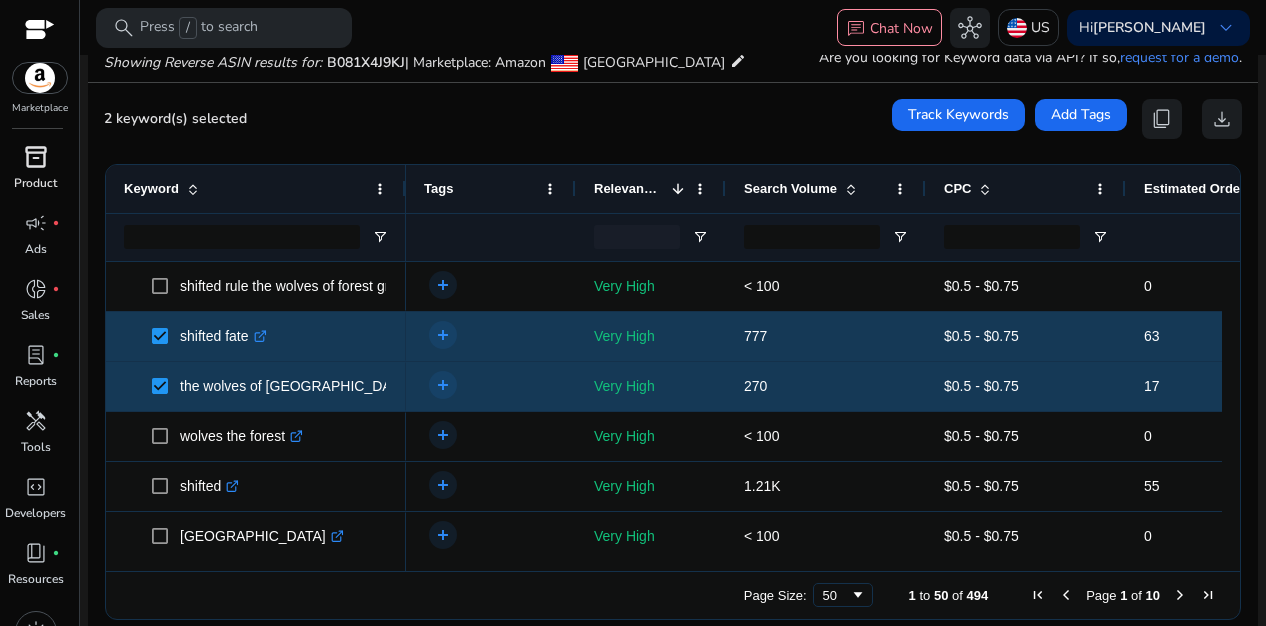 click 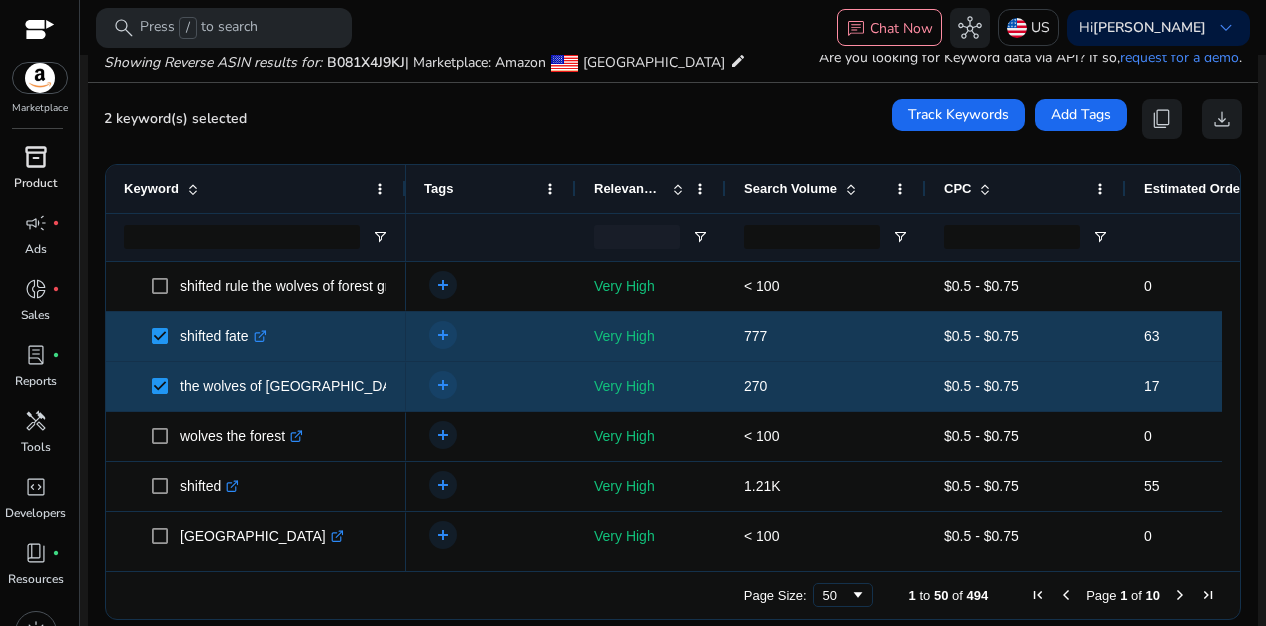 click 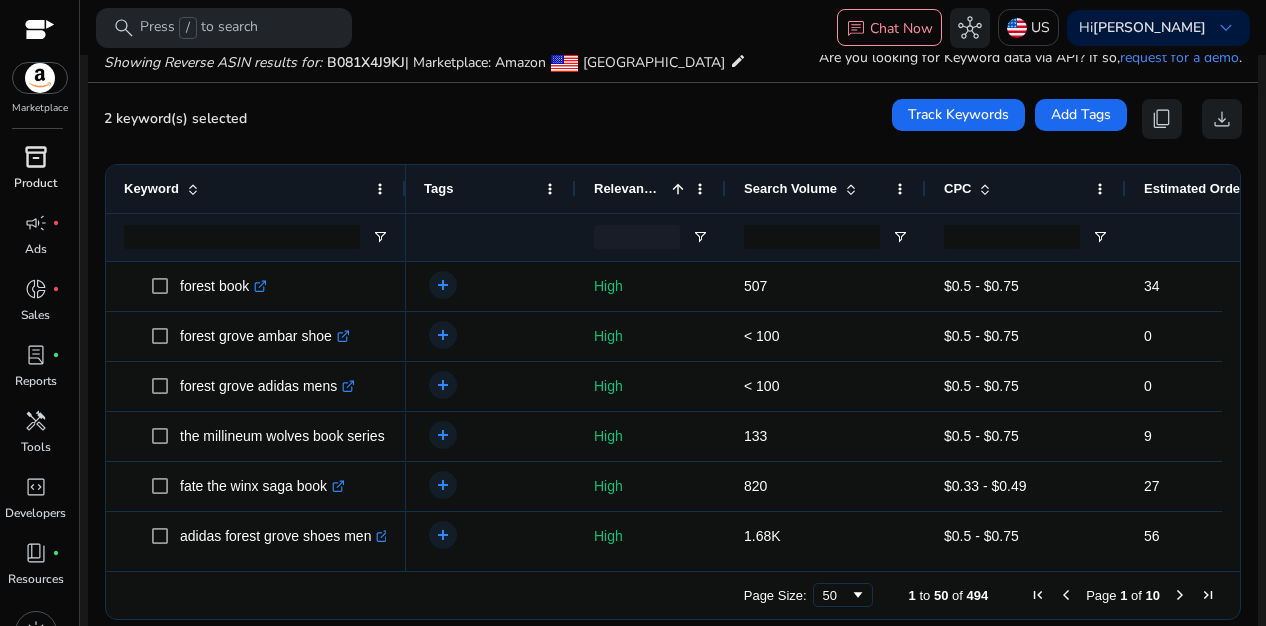 click 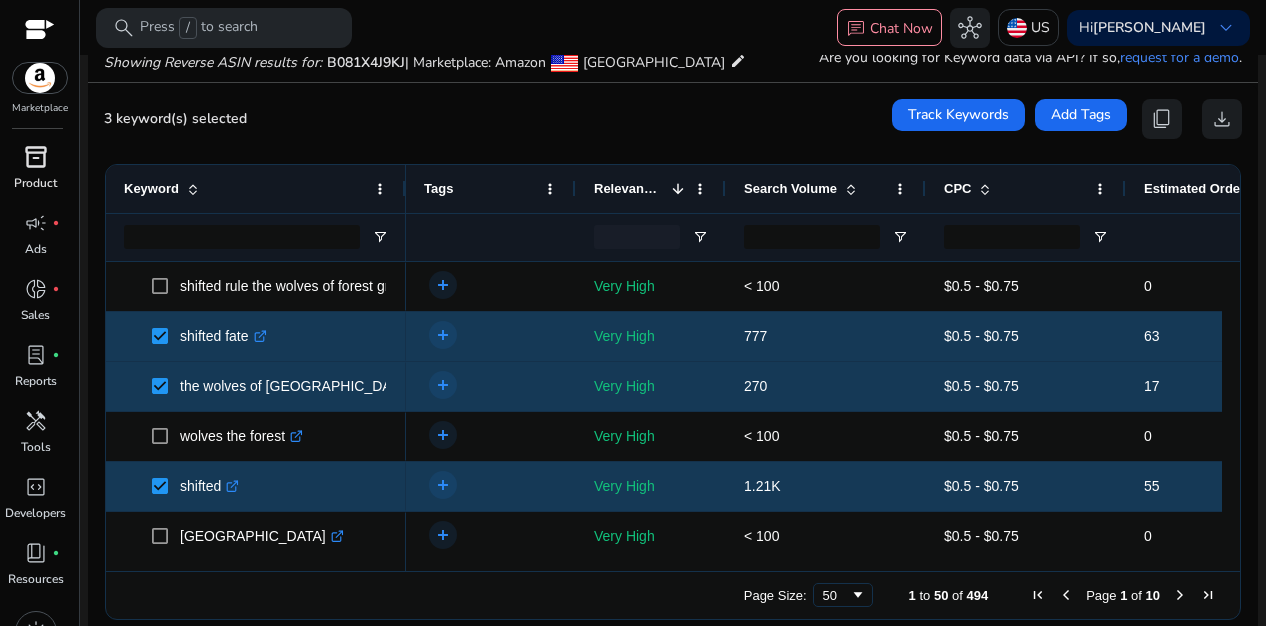 click 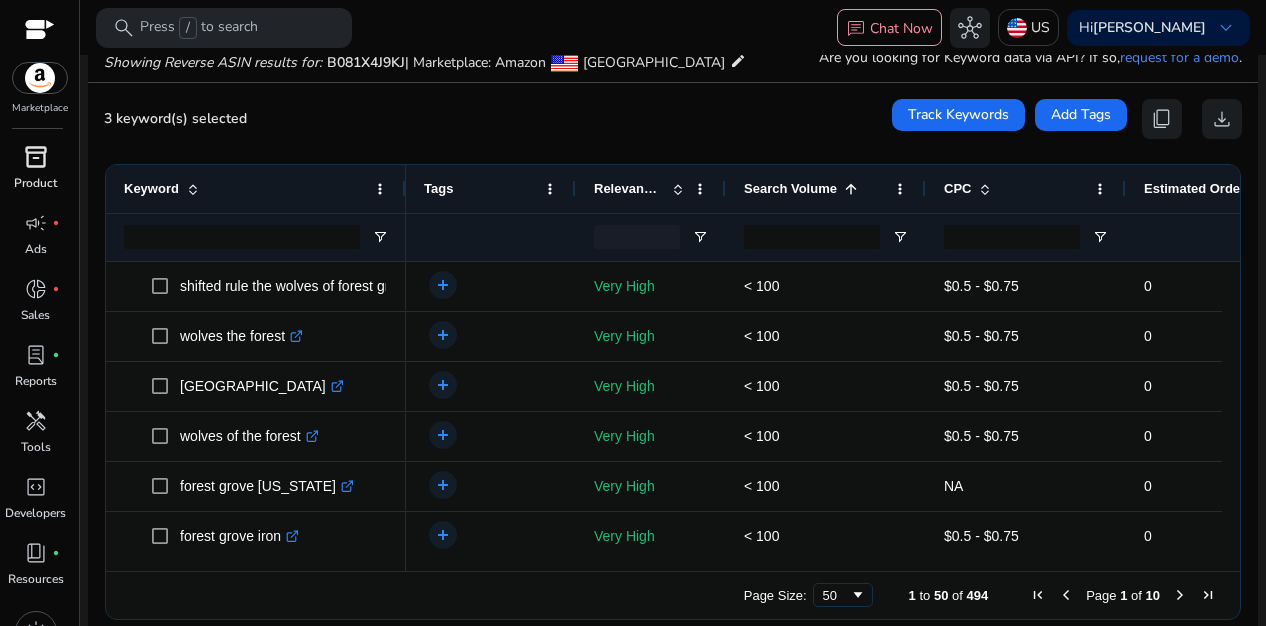 click 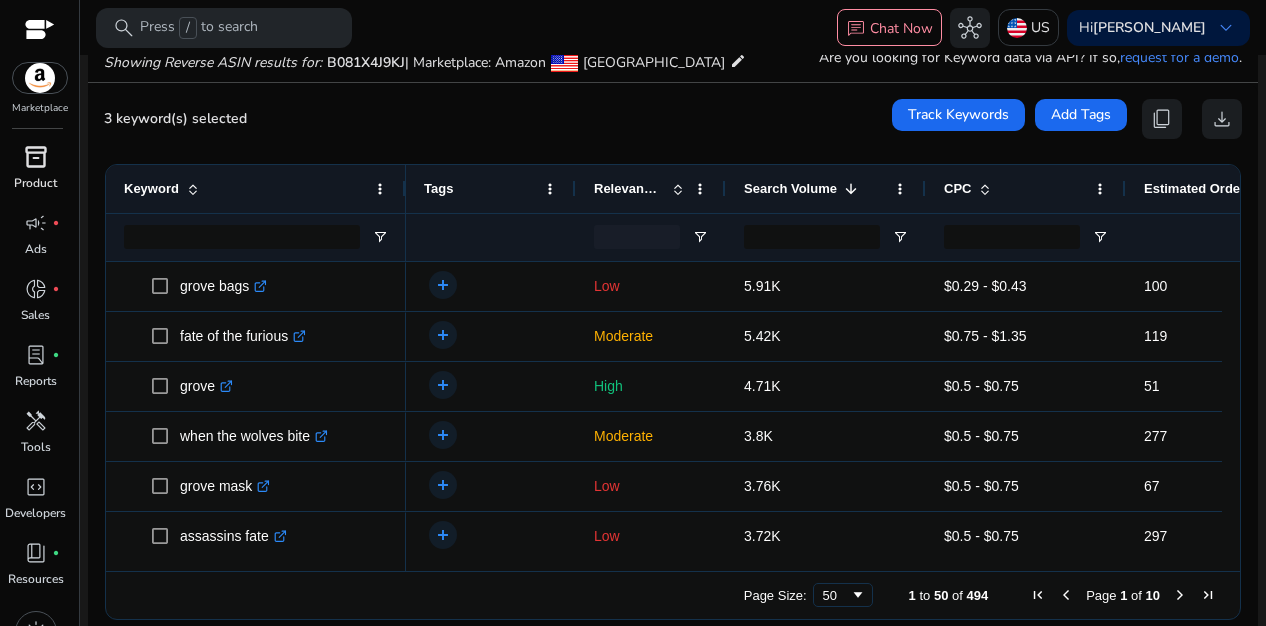 scroll, scrollTop: 258, scrollLeft: 0, axis: vertical 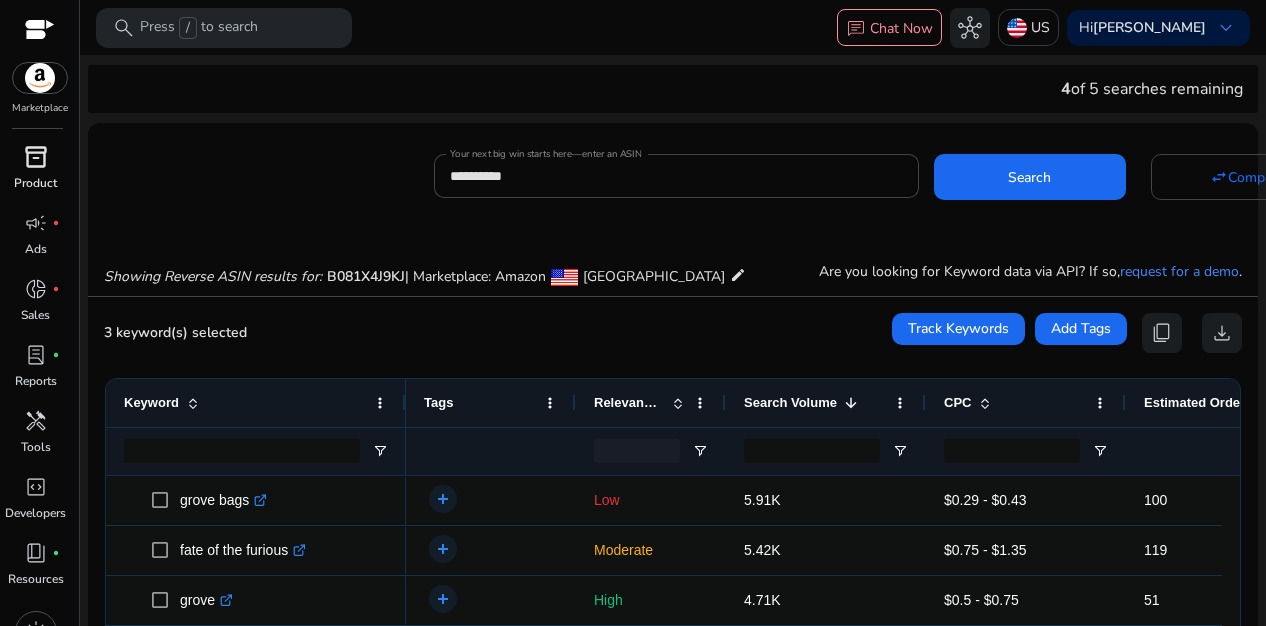 click 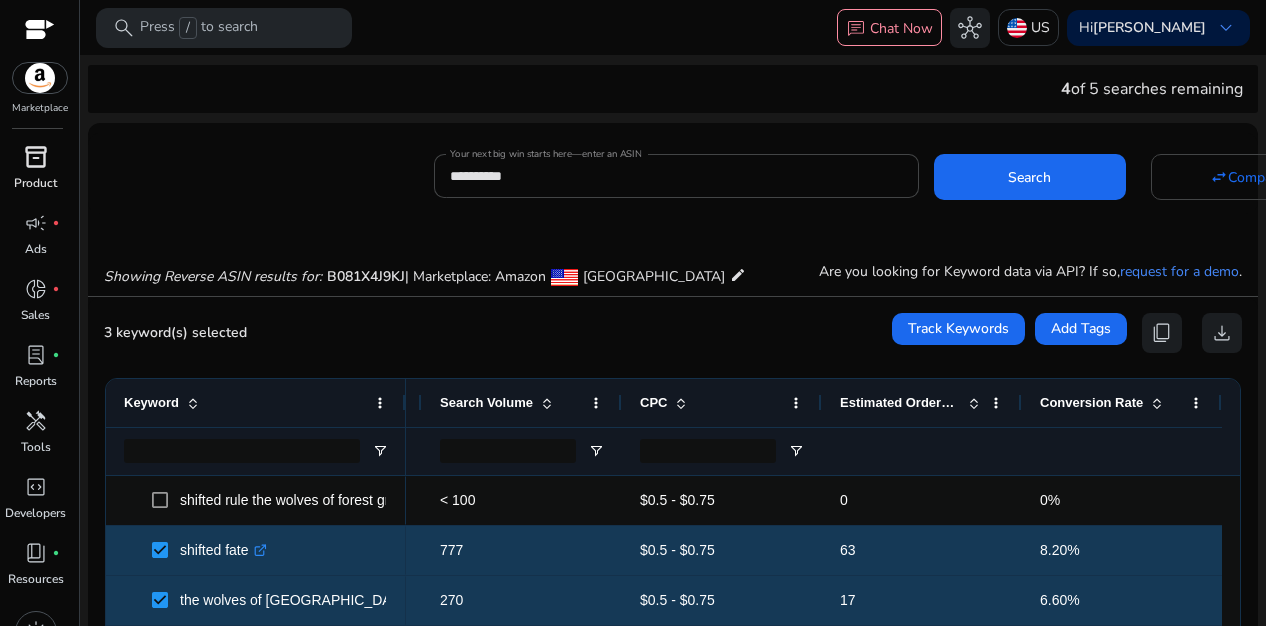 click 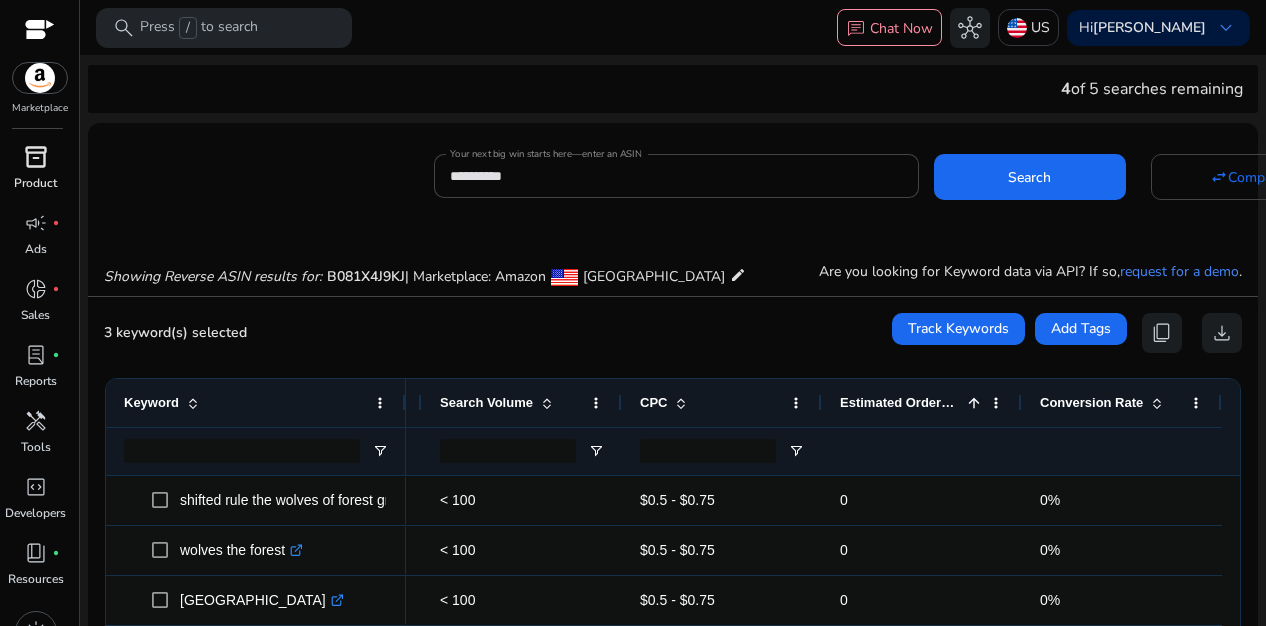 click 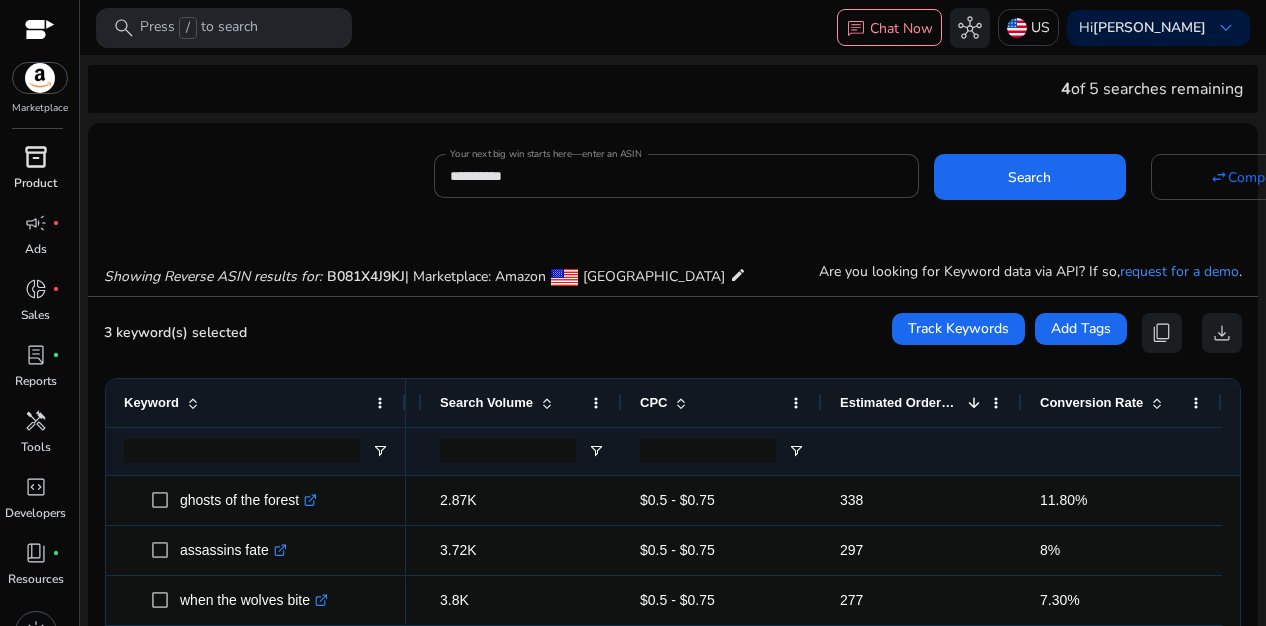 click 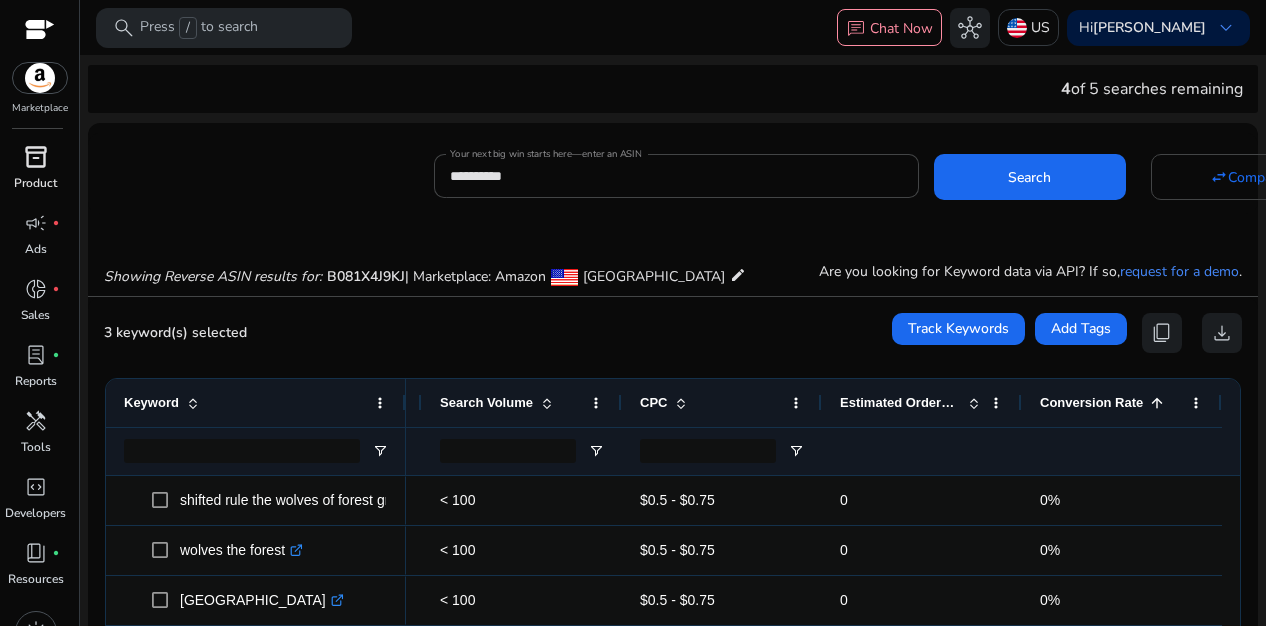 click 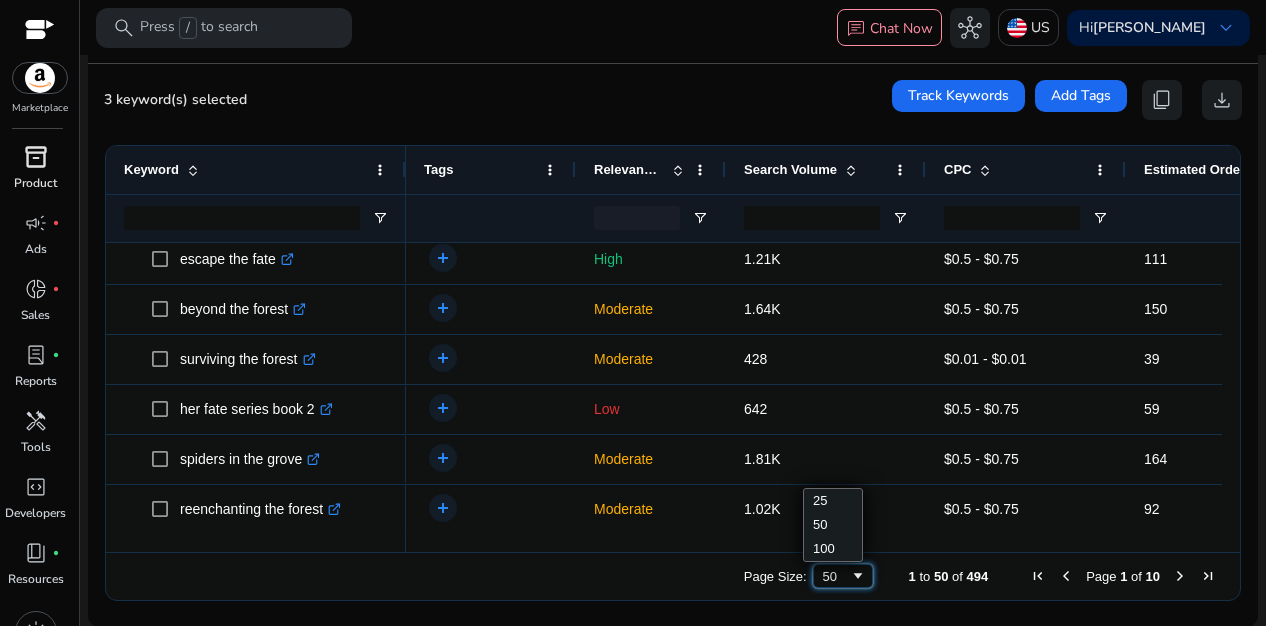 click at bounding box center (858, 576) 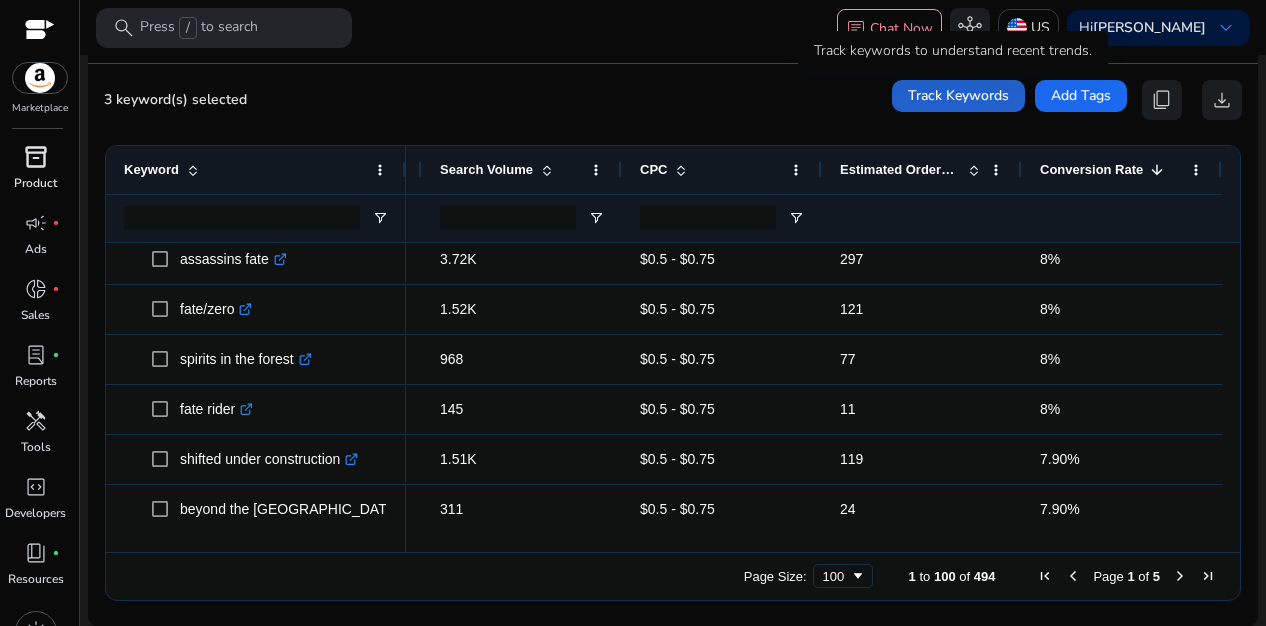 click on "Track Keywords" 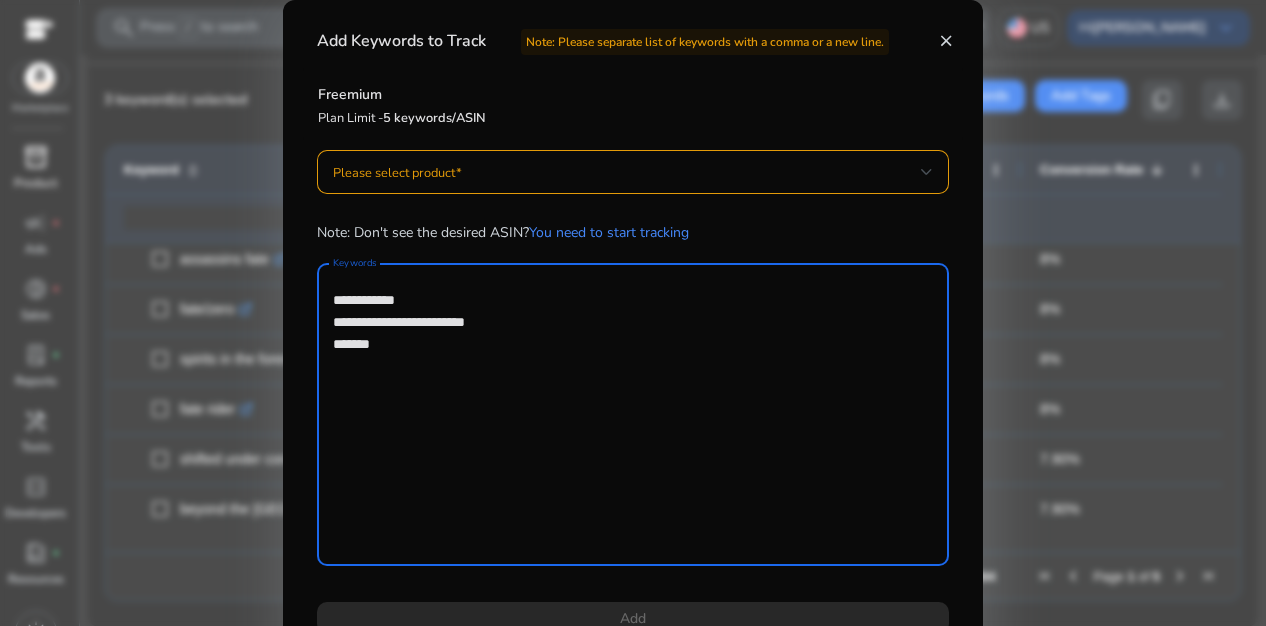 drag, startPoint x: 385, startPoint y: 347, endPoint x: 334, endPoint y: 302, distance: 68.0147 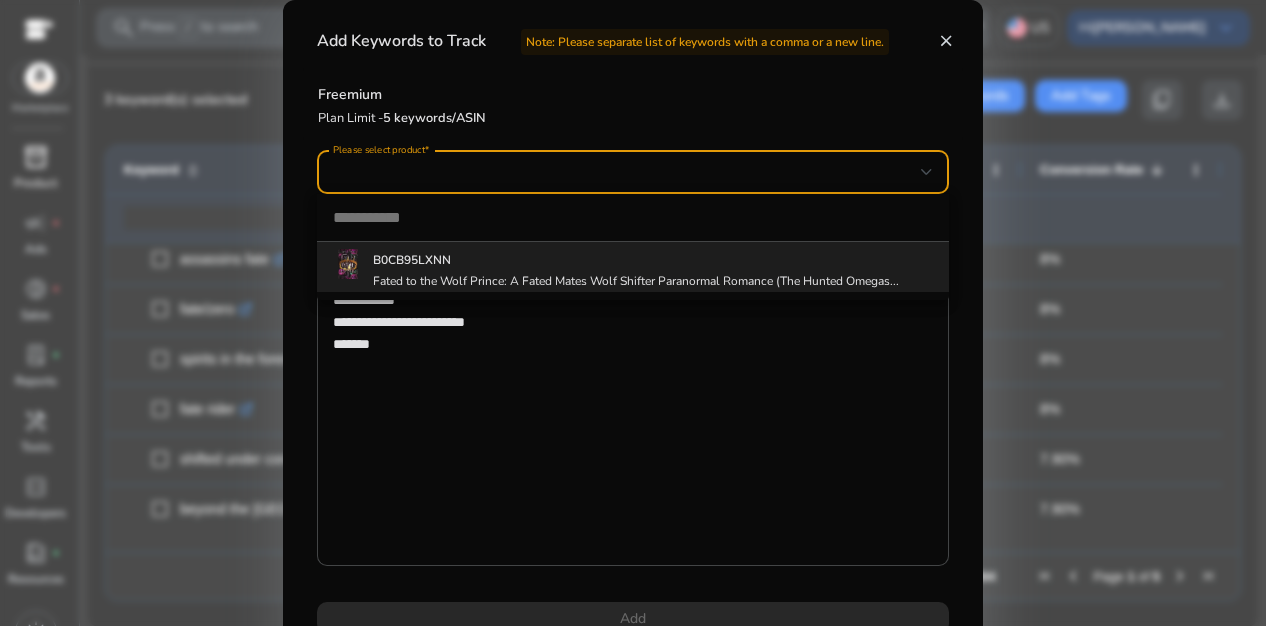 click at bounding box center (633, 313) 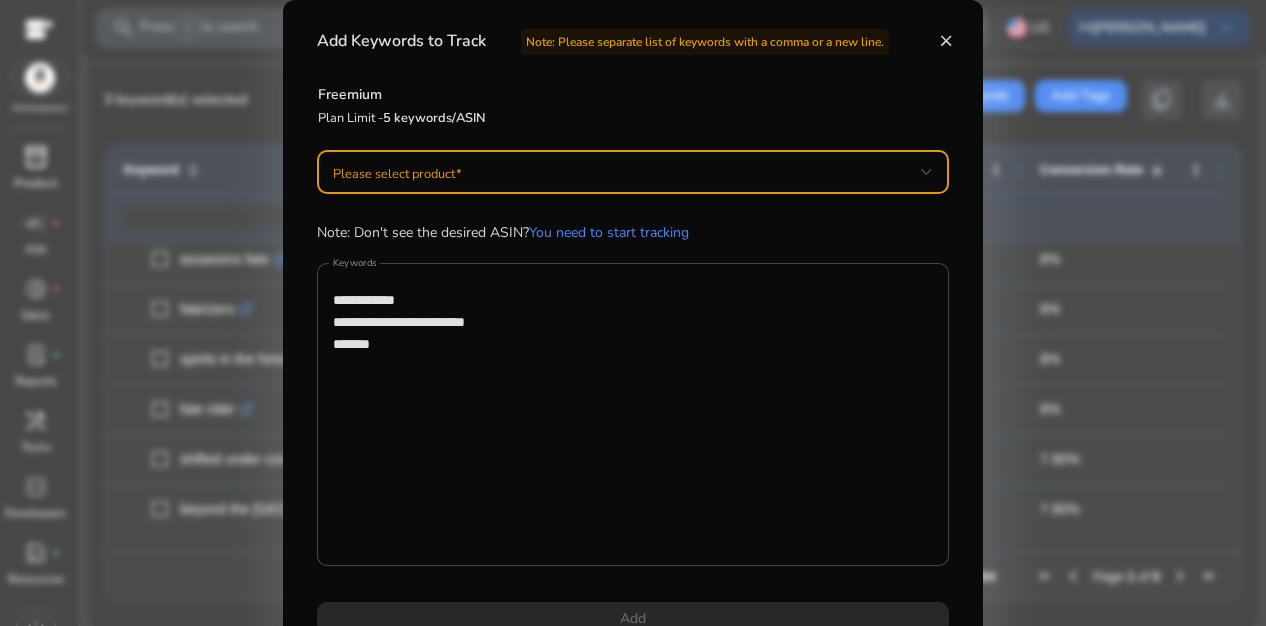 click at bounding box center [627, 172] 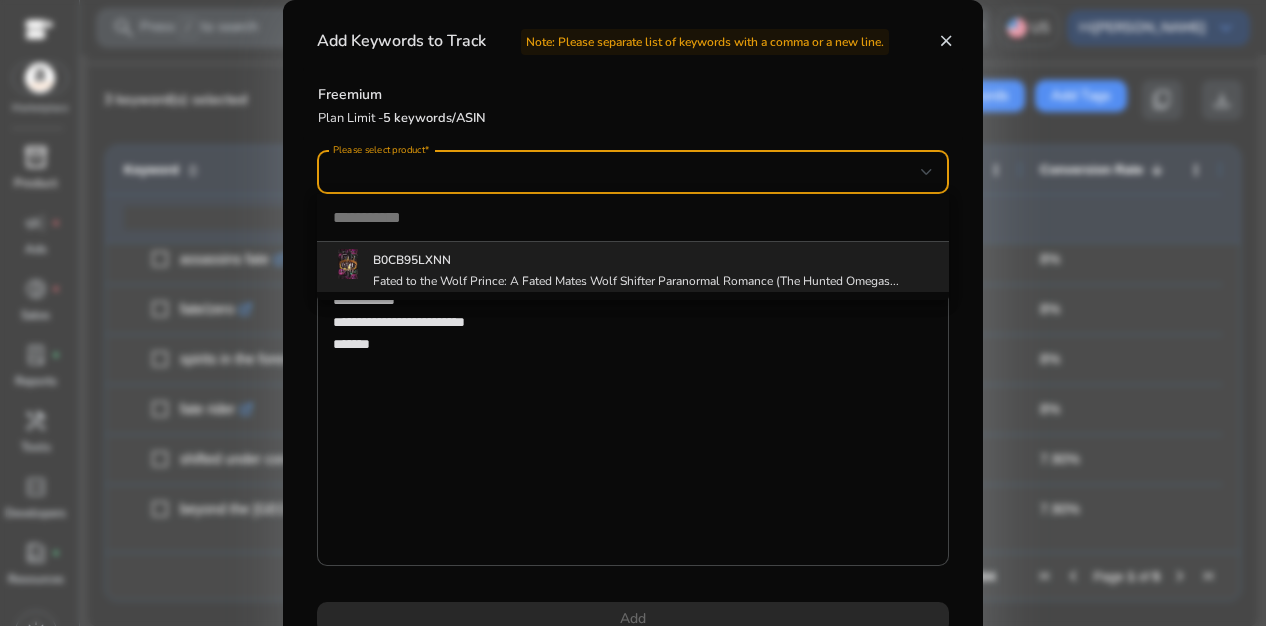 click at bounding box center [633, 217] 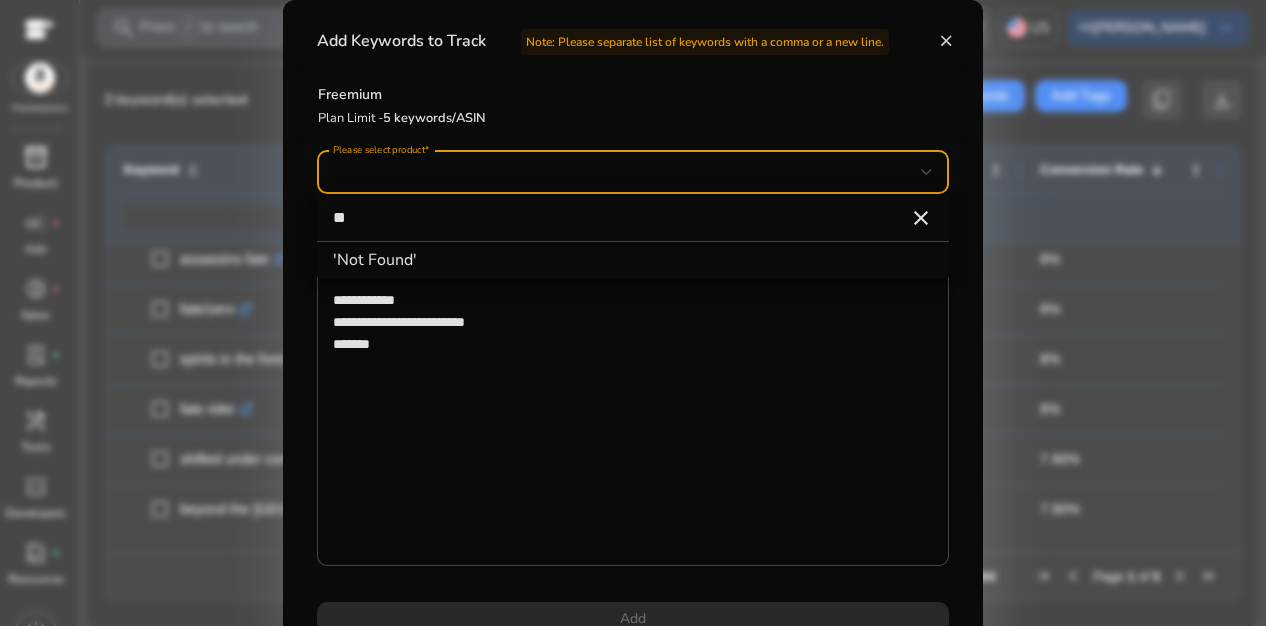 type on "*" 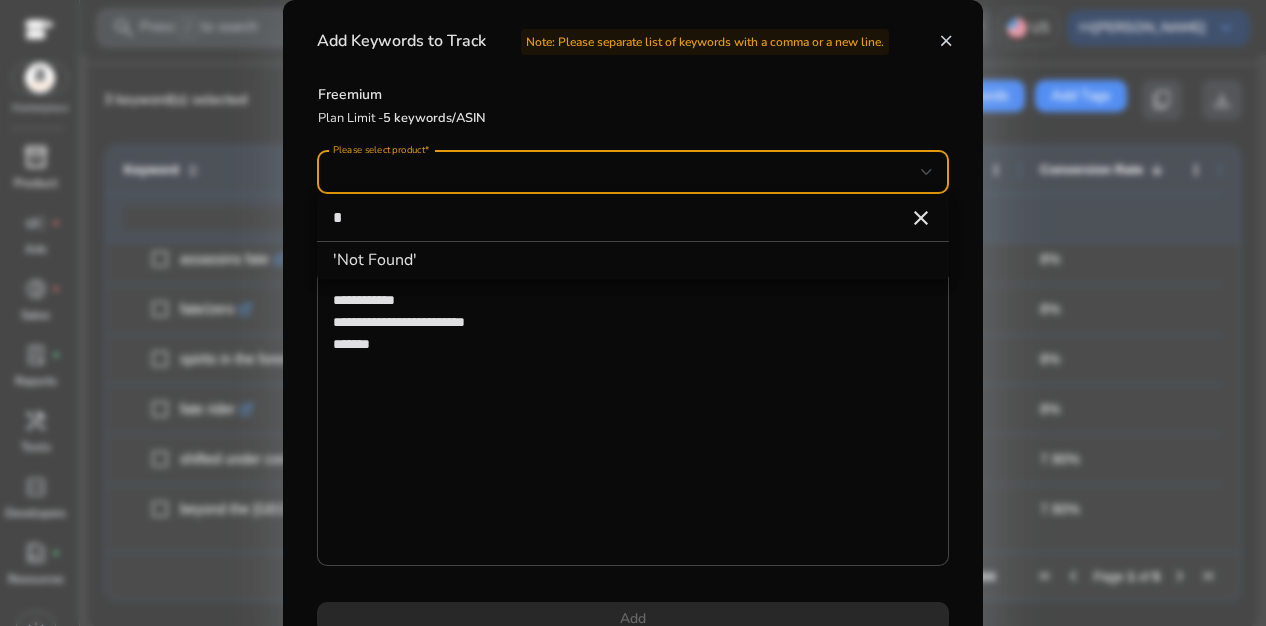 type 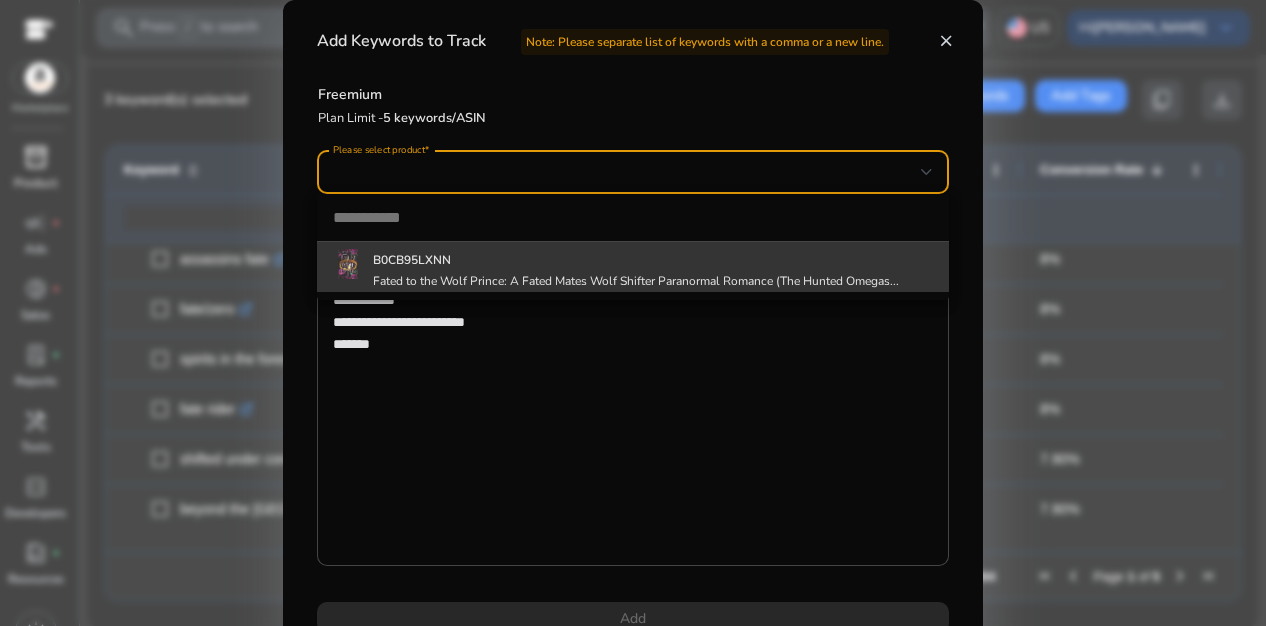 click on "B0CB95LXNN   Fated to the Wolf Prince: A Fated Mates Wolf Shifter Paranormal Romance (The Hunted Omegas..." at bounding box center [636, 267] 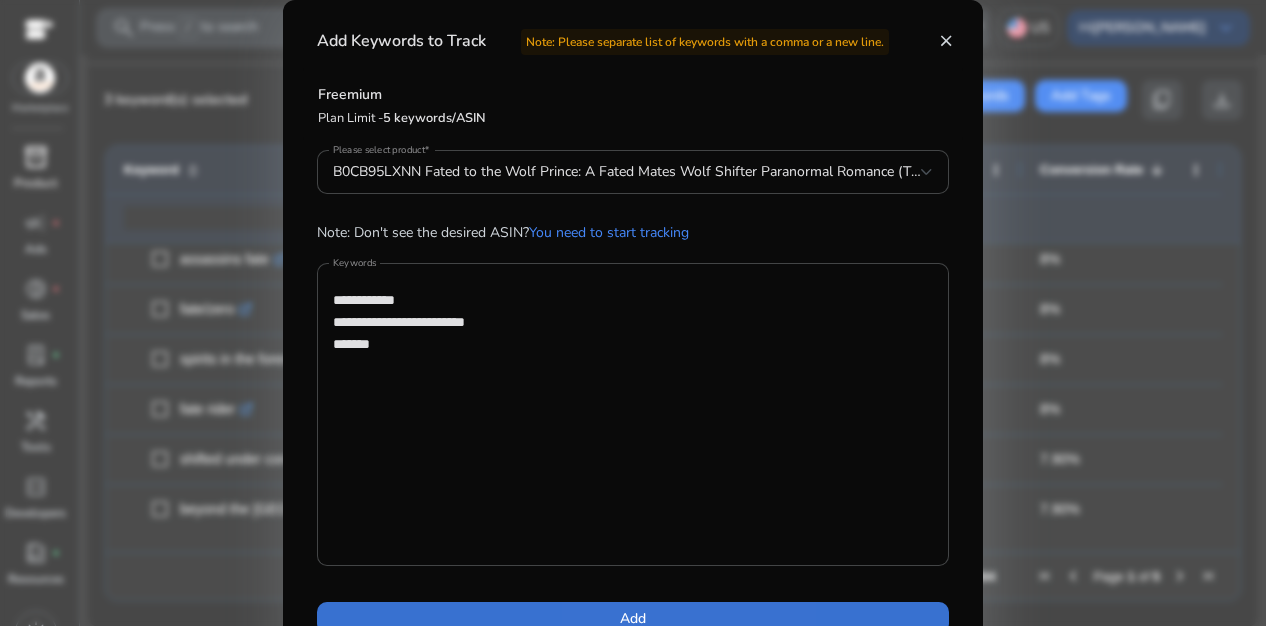 click on "Add" at bounding box center [633, 618] 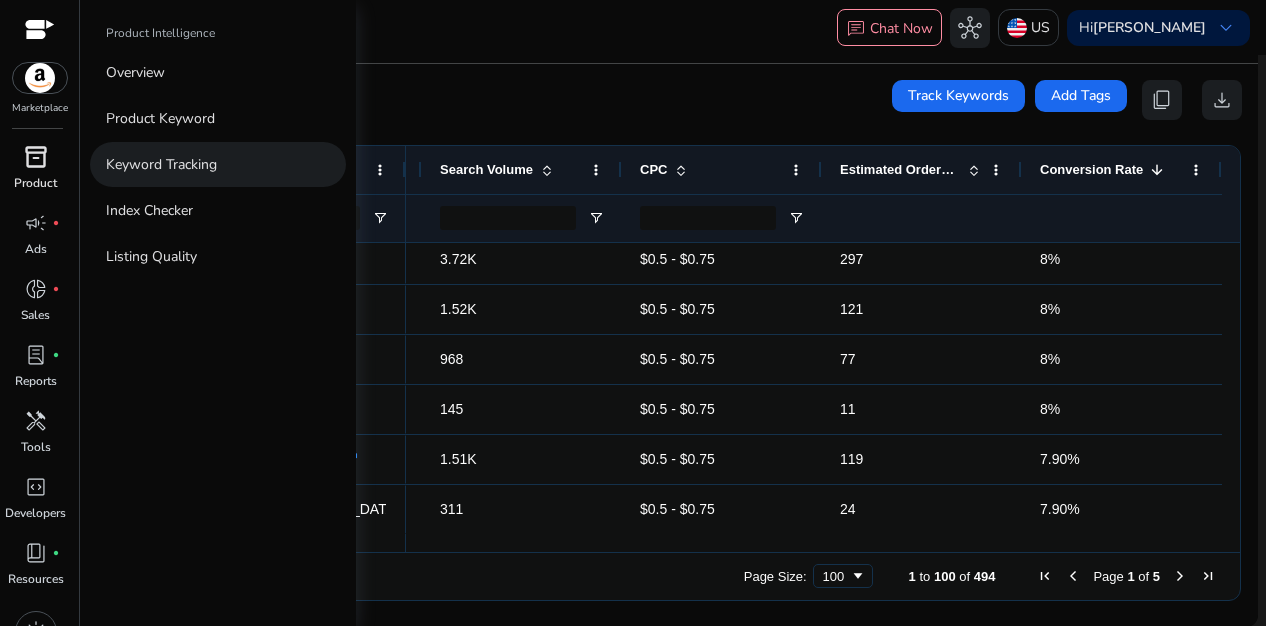 click on "Keyword Tracking" at bounding box center (161, 164) 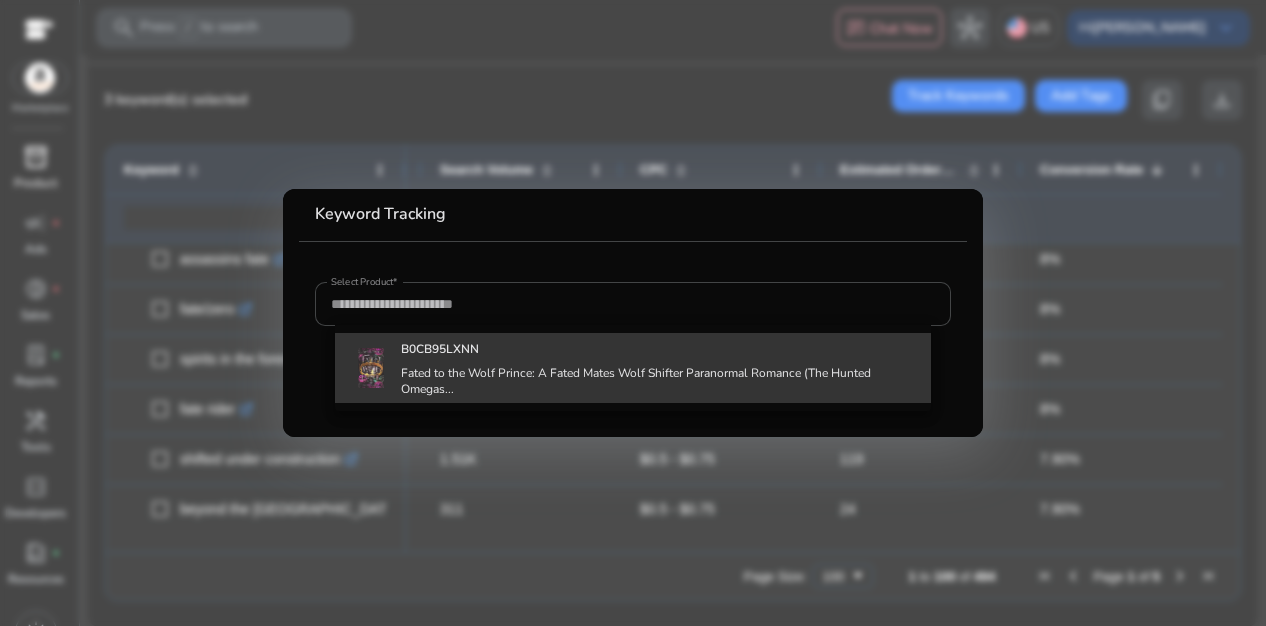 click on "Fated to the Wolf Prince: A Fated Mates Wolf Shifter Paranormal Romance (The Hunted Omegas..." at bounding box center (658, 381) 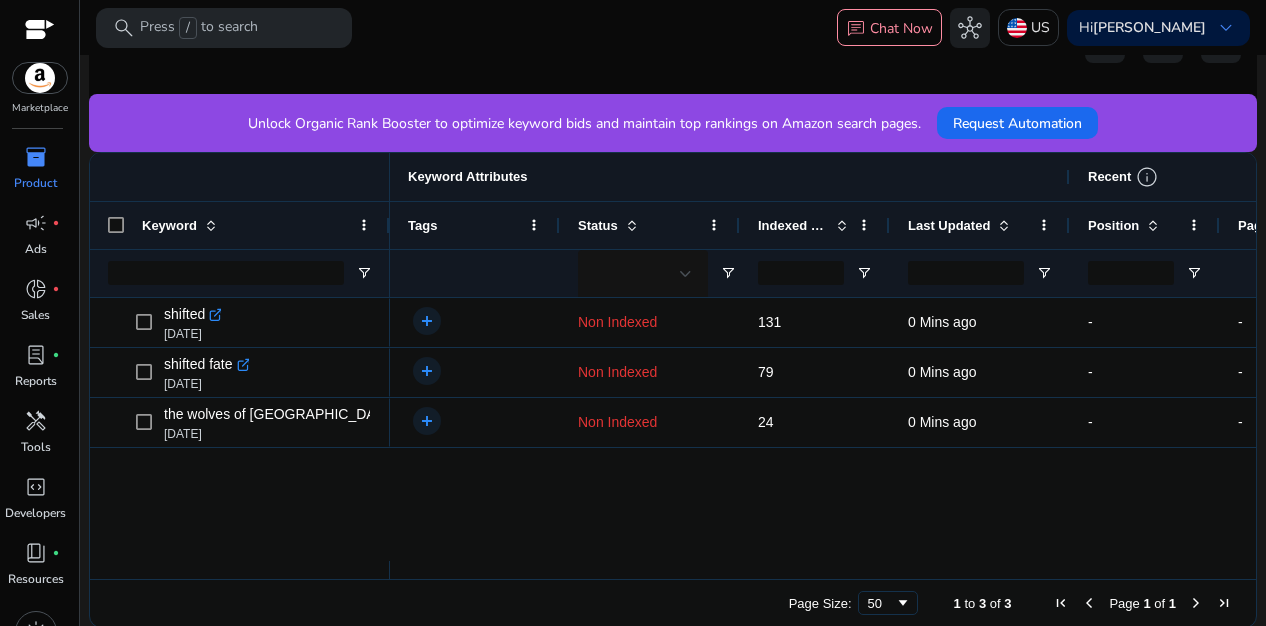 scroll, scrollTop: 569, scrollLeft: 0, axis: vertical 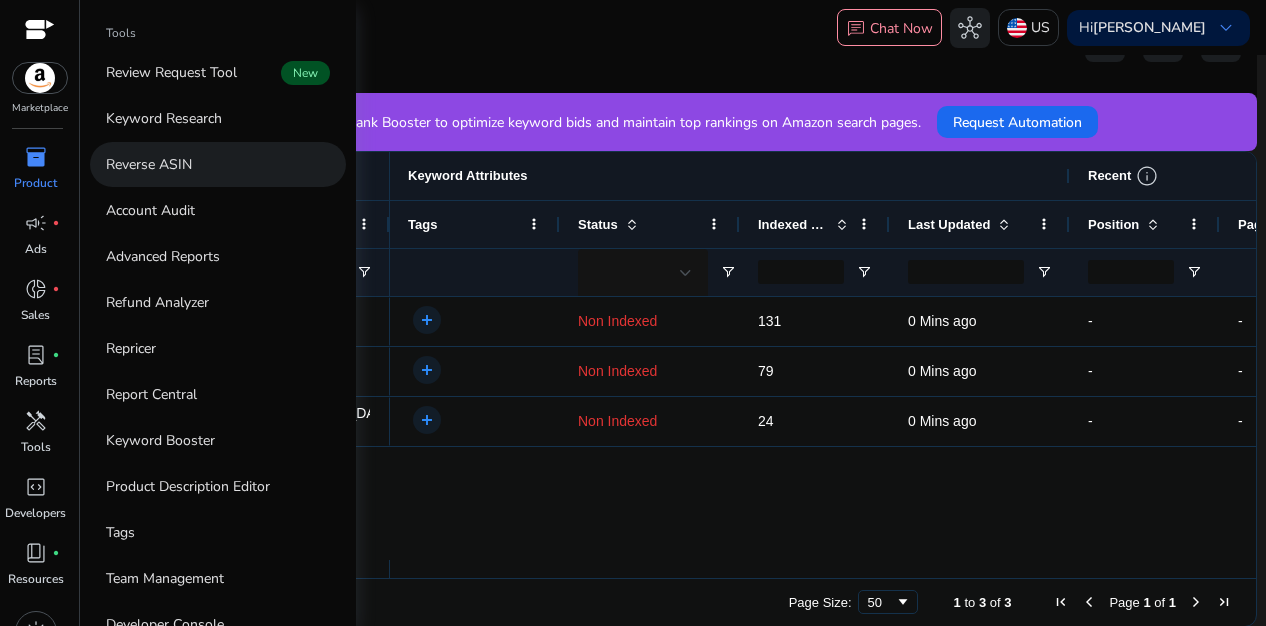 click on "Reverse ASIN" at bounding box center [218, 164] 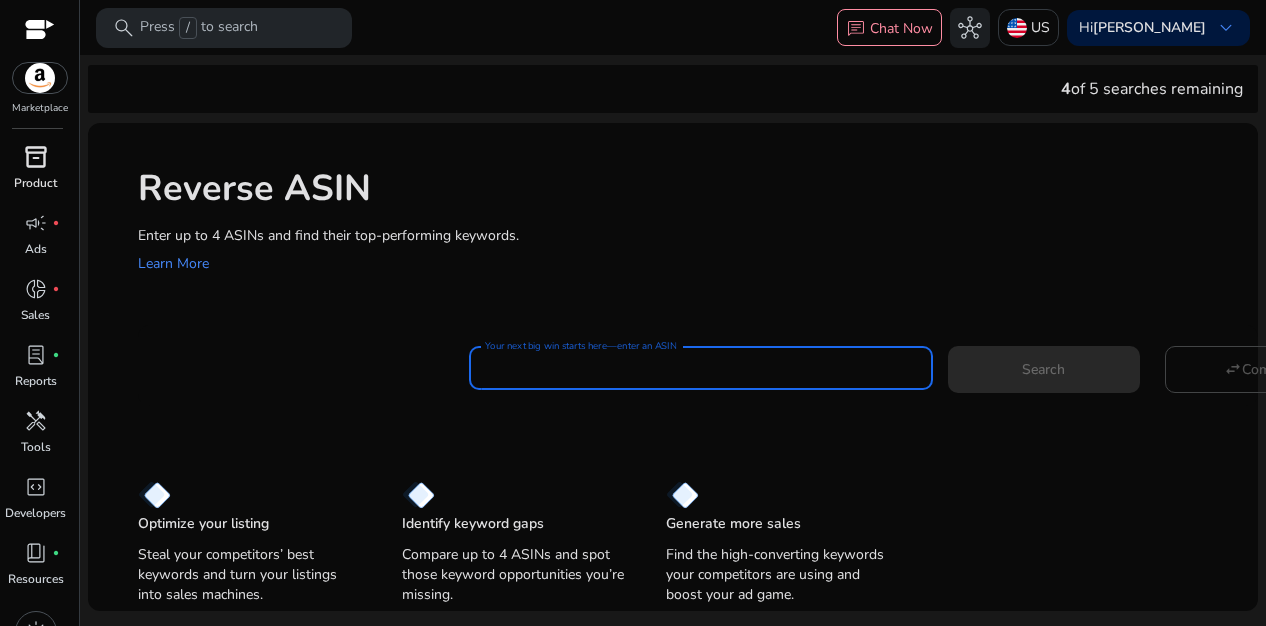 click on "Your next big win starts here—enter an ASIN" at bounding box center [701, 368] 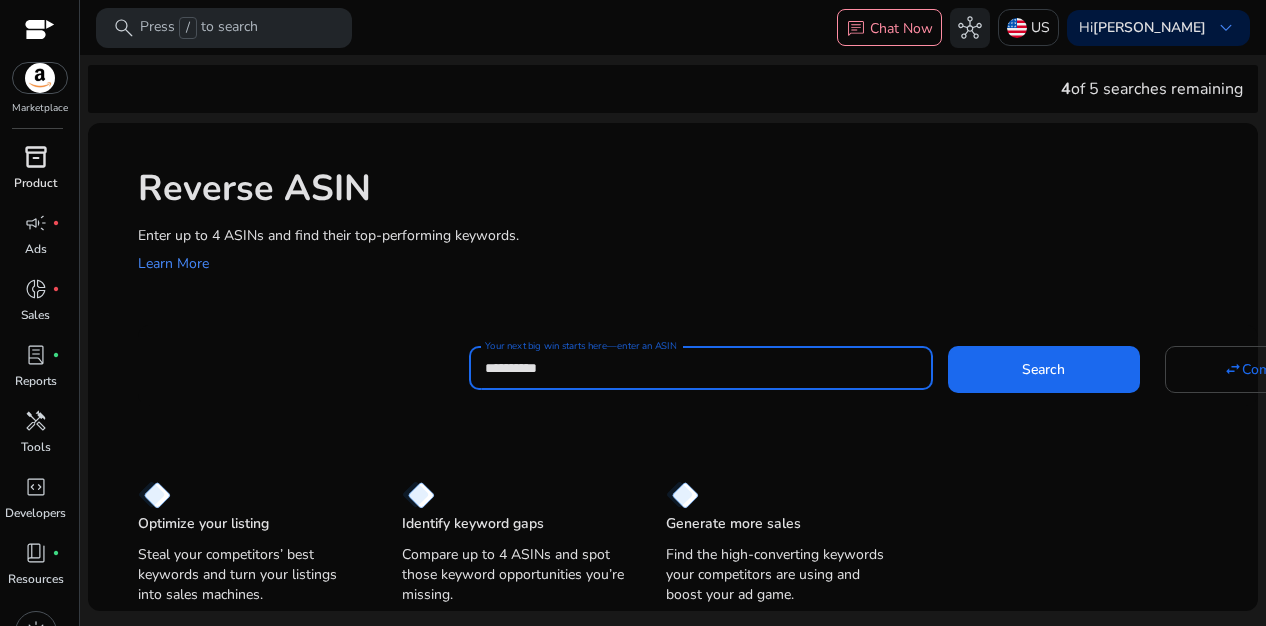 type on "**********" 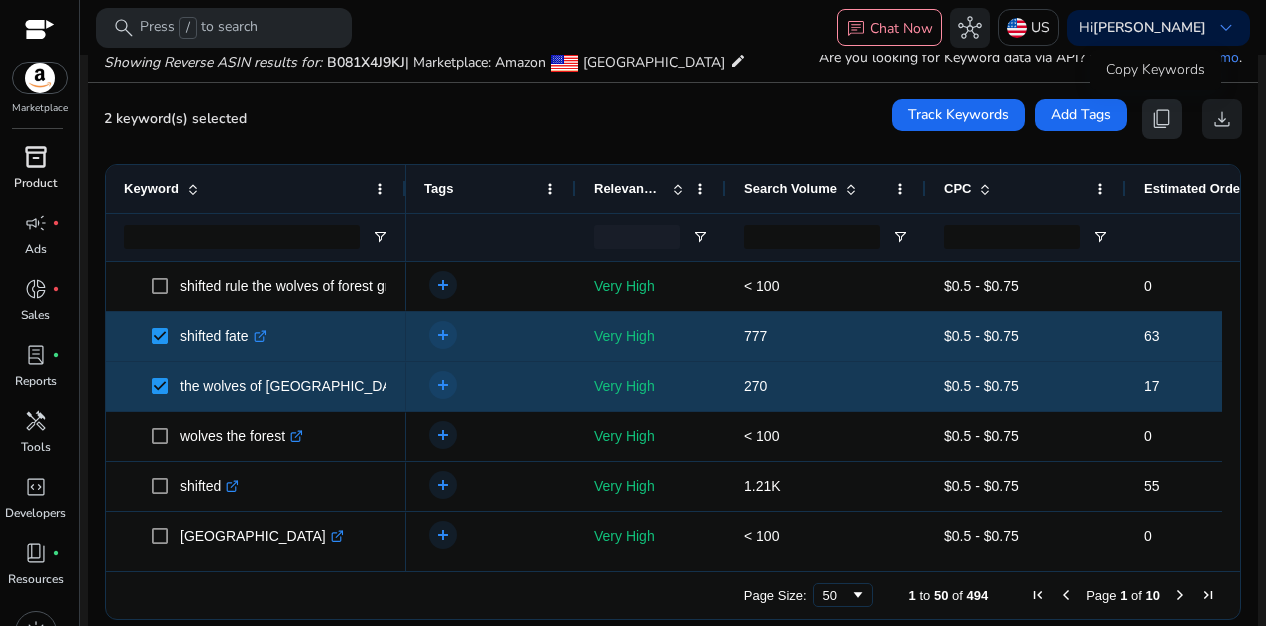 click on "content_copy" 